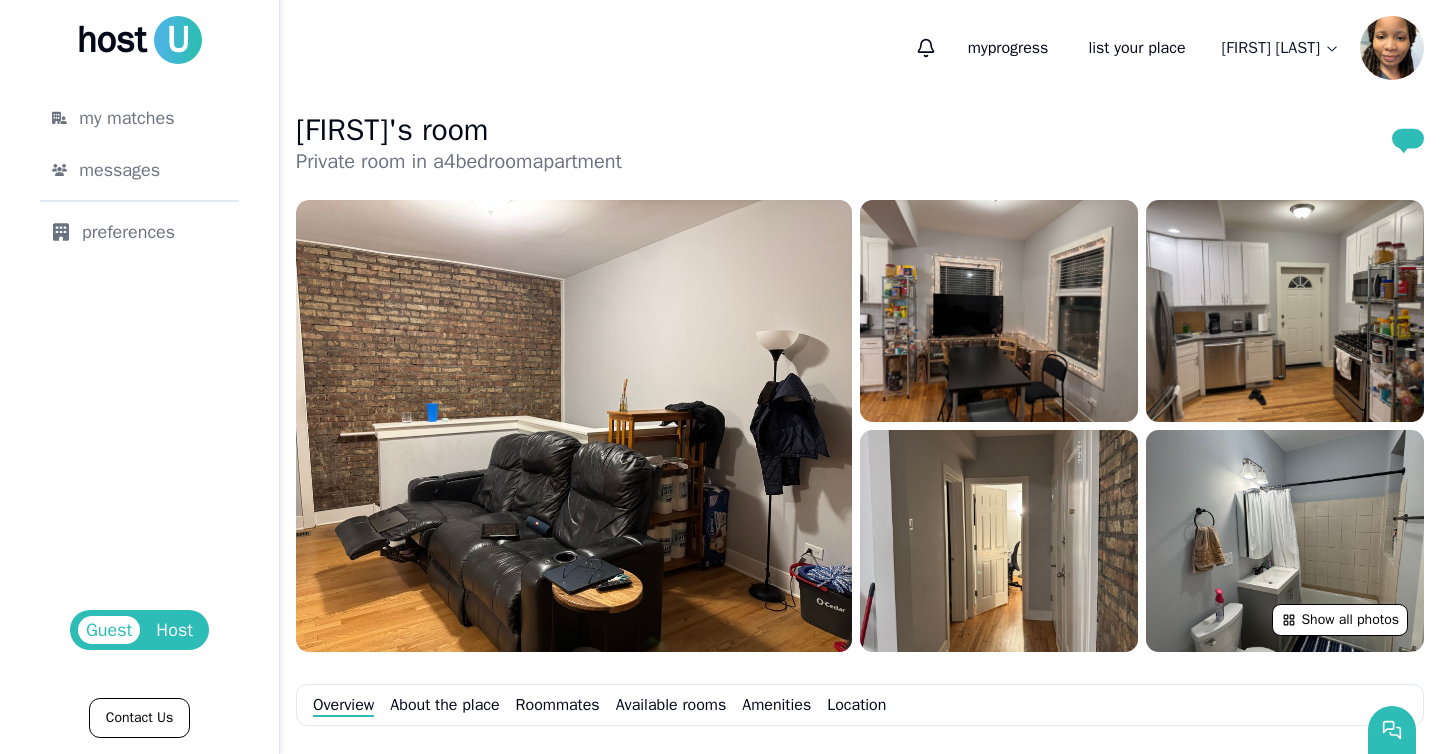 scroll, scrollTop: 0, scrollLeft: 0, axis: both 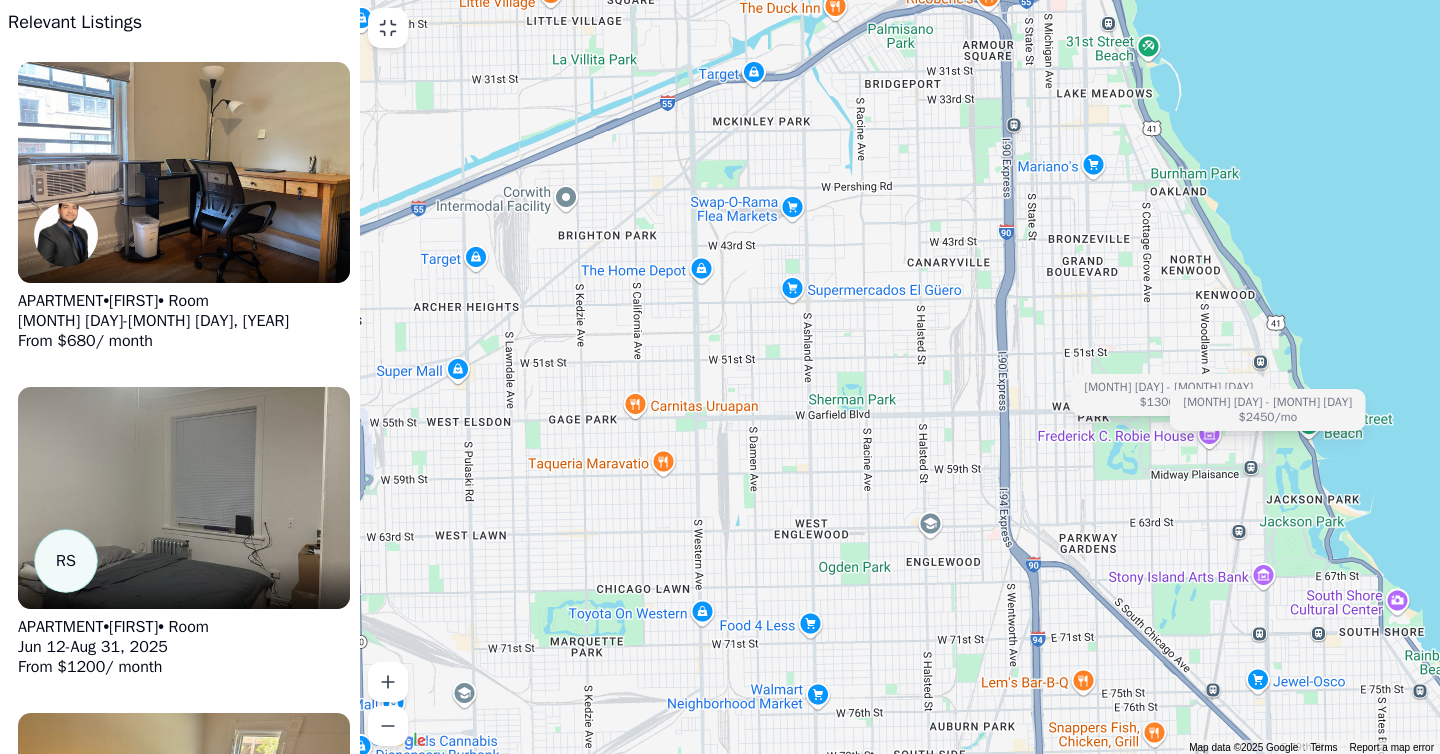 click on "Relevant Listings APARTMENT  •  Saksham  • Room Jul 25  -  Sep 30, 2025 From $  680  / month R S APARTMENT  •  Rhea  • Room Jun 12  -  Aug 31, 2025 From $  1200  / month HOUSE  •  Sam  • Room Jun 18  -  Aug 31, 2025 From $  757  / month APARTMENT  •  Alyse  • Room Sep 13  -  Jan 3, 2026 From $  1150  / month APARTMENT  •  Or  • Room Jun 16  -  Aug 31, 2025 From $  1700  / month APARTMENT  •  Casey  • Room Jun 20  -  Sep 7, 2025 From $  1500  / month APARTMENT  •  Ismael  • Room Jun 16  -  Aug 30, 2025 From $  900  / month HOUSE  •  Shreya  • Room Jul 7  -  Sep 7, 2025 From $  1100  / month HOUSE  •  Lily  • Room Jun 19  -  Aug 31, 2025 From $  900  / month APARTMENT  •  Tyler  • Room Mar 17  -  Sep 26, 2025 From $  1300  / month APARTMENT  •  Caroline  • Room Jun 16  -  Aug 31, 2025 From $  1000  / month HOUSE  •  Ayse  • Room Aug 1  -  Jan 1, 2026 From $  1150  / month HOUSE  •  Charles  • Room Aug 31  -  Dec 30, 2025 From $  1200  / month HOUSE  •  Tiger" at bounding box center [184, 3307] 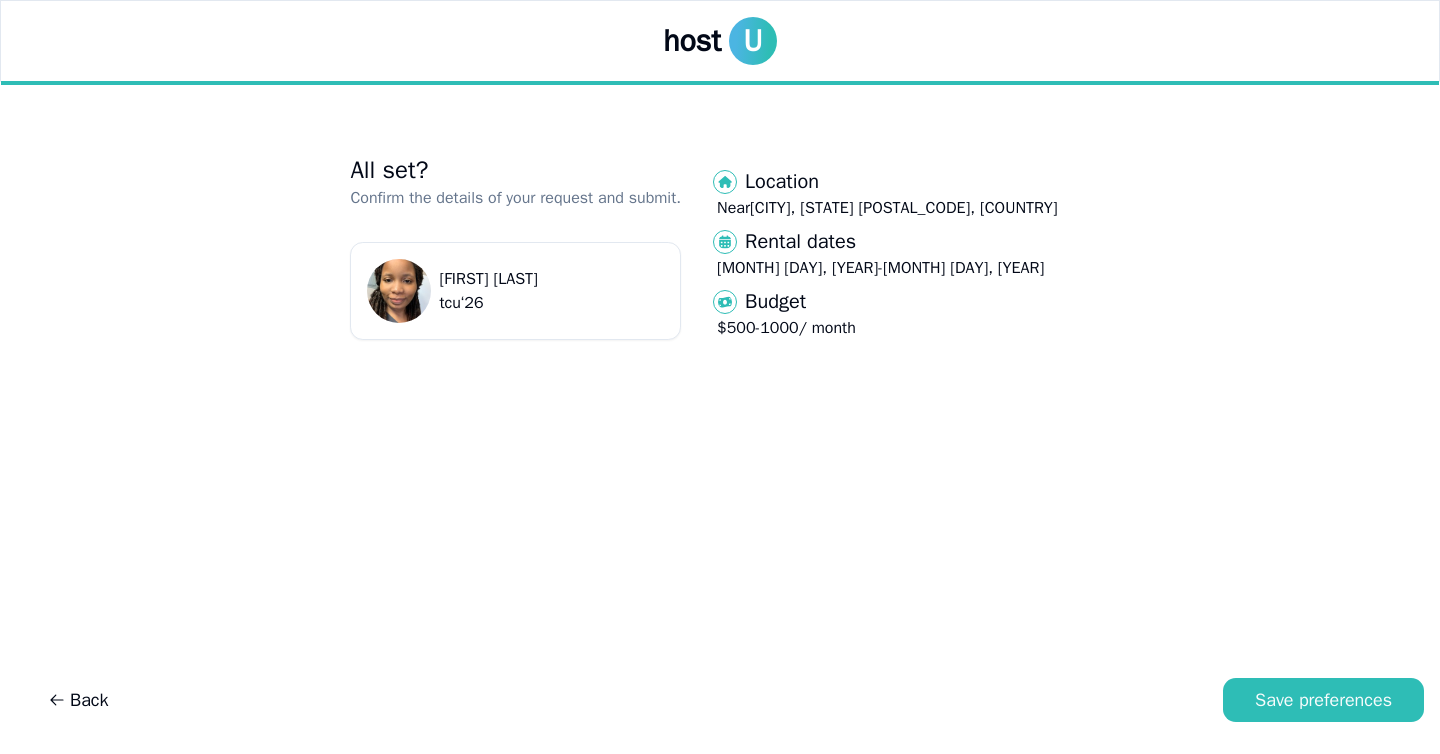 click on "Prisca   Mbonu" at bounding box center (488, 279) 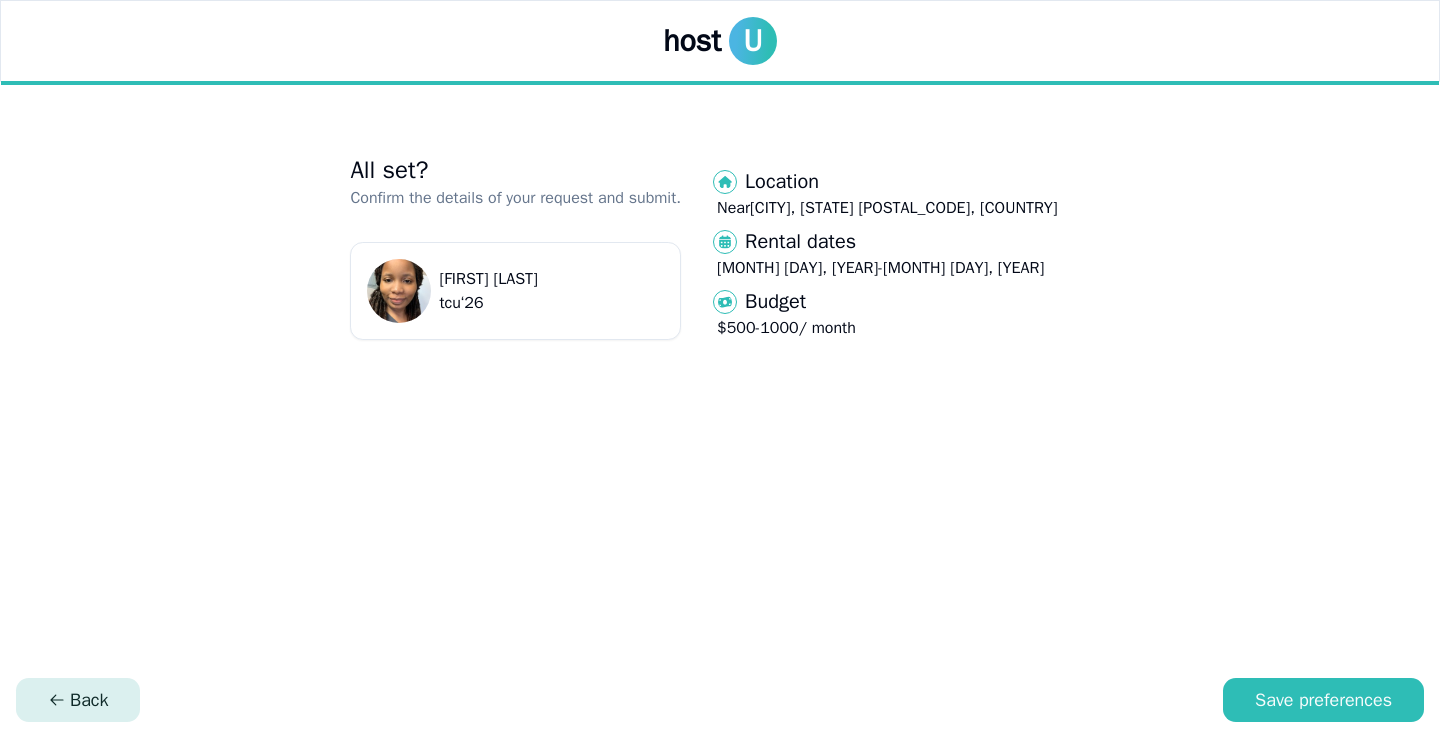click on "Back" at bounding box center (78, 700) 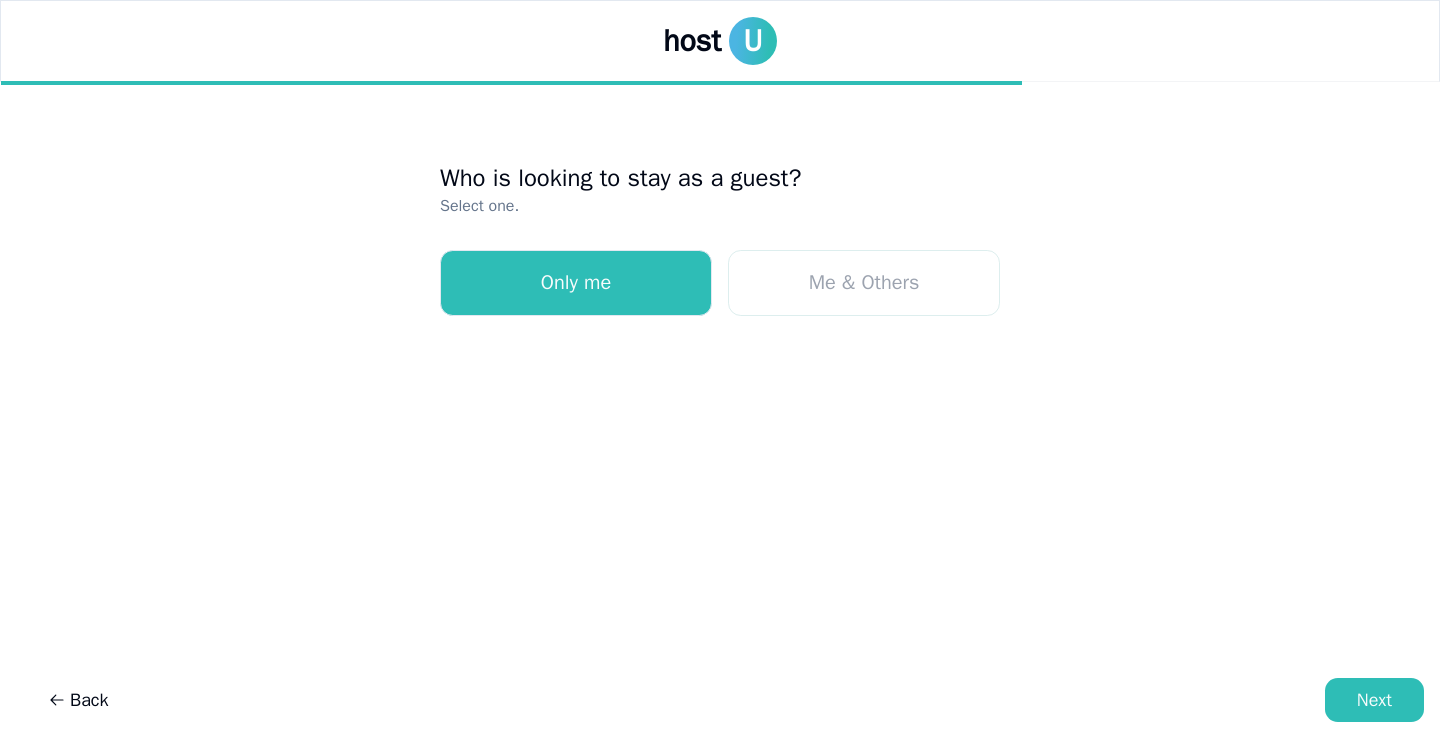 scroll, scrollTop: 0, scrollLeft: 0, axis: both 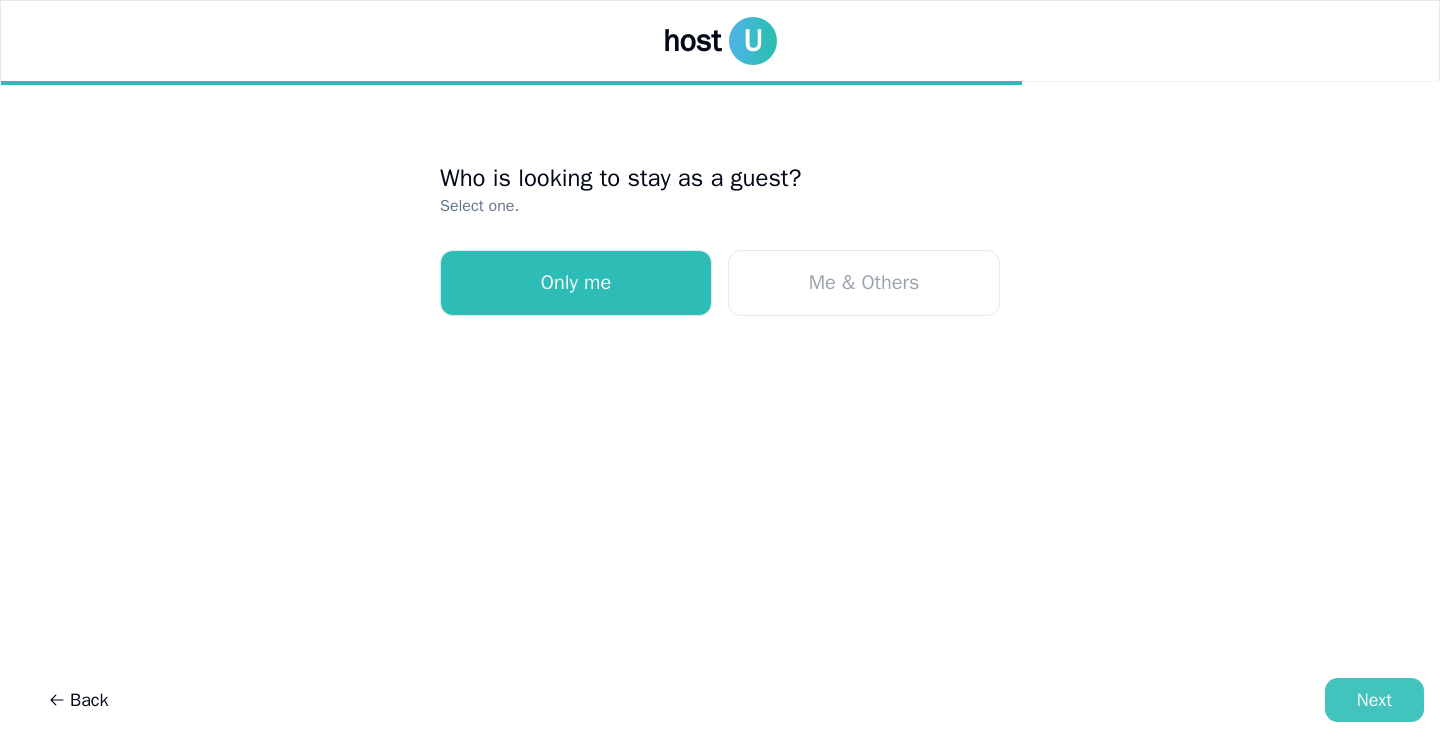 click on "Next" at bounding box center (1374, 700) 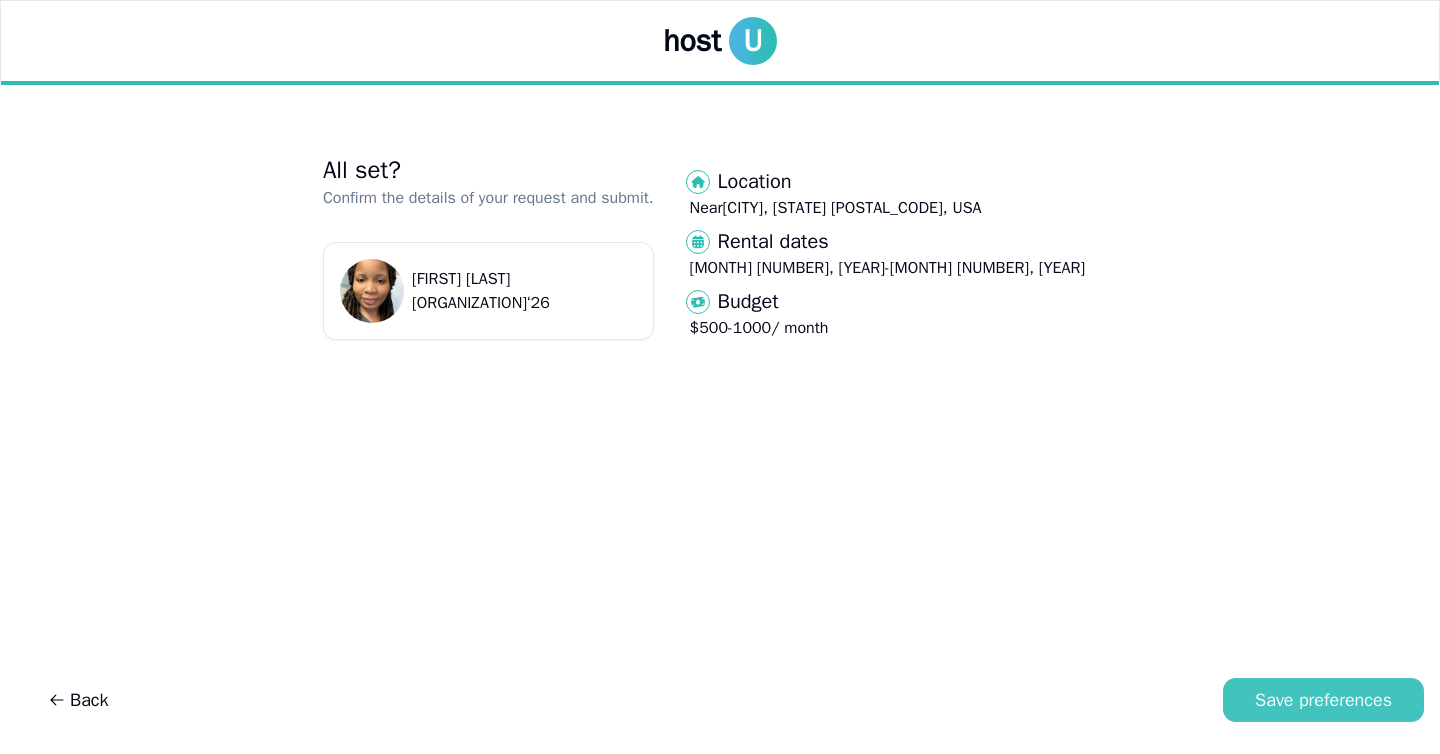 click on "Save preferences" at bounding box center [1323, 700] 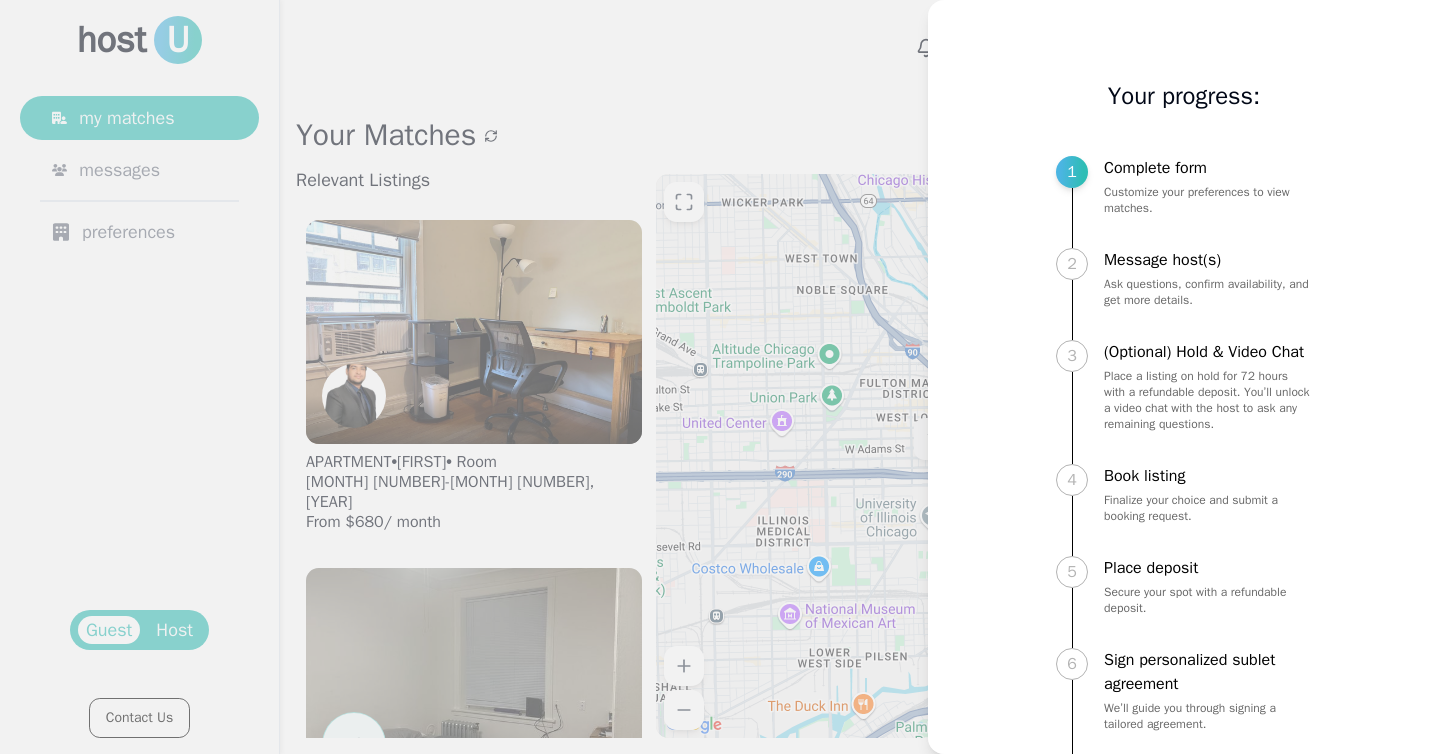 click at bounding box center [720, 377] 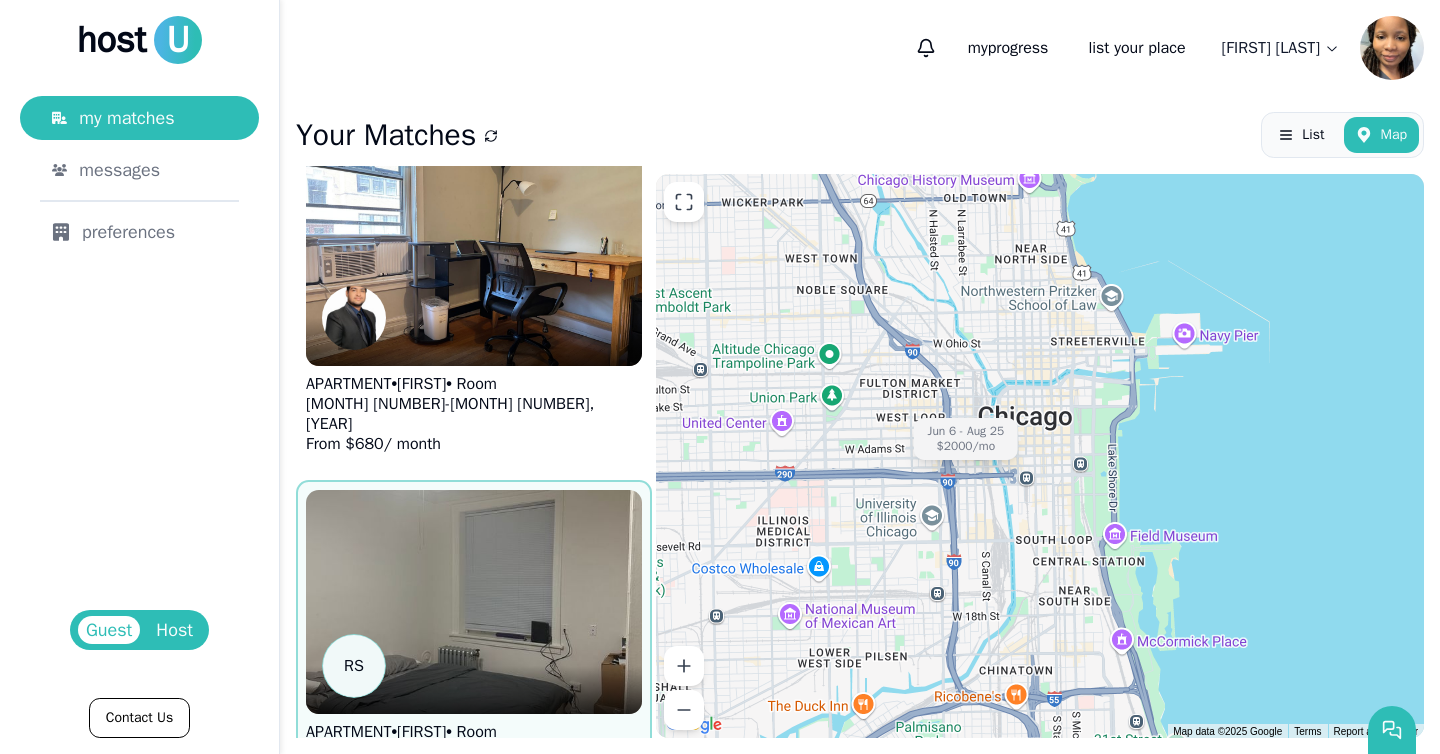 scroll, scrollTop: 95, scrollLeft: 0, axis: vertical 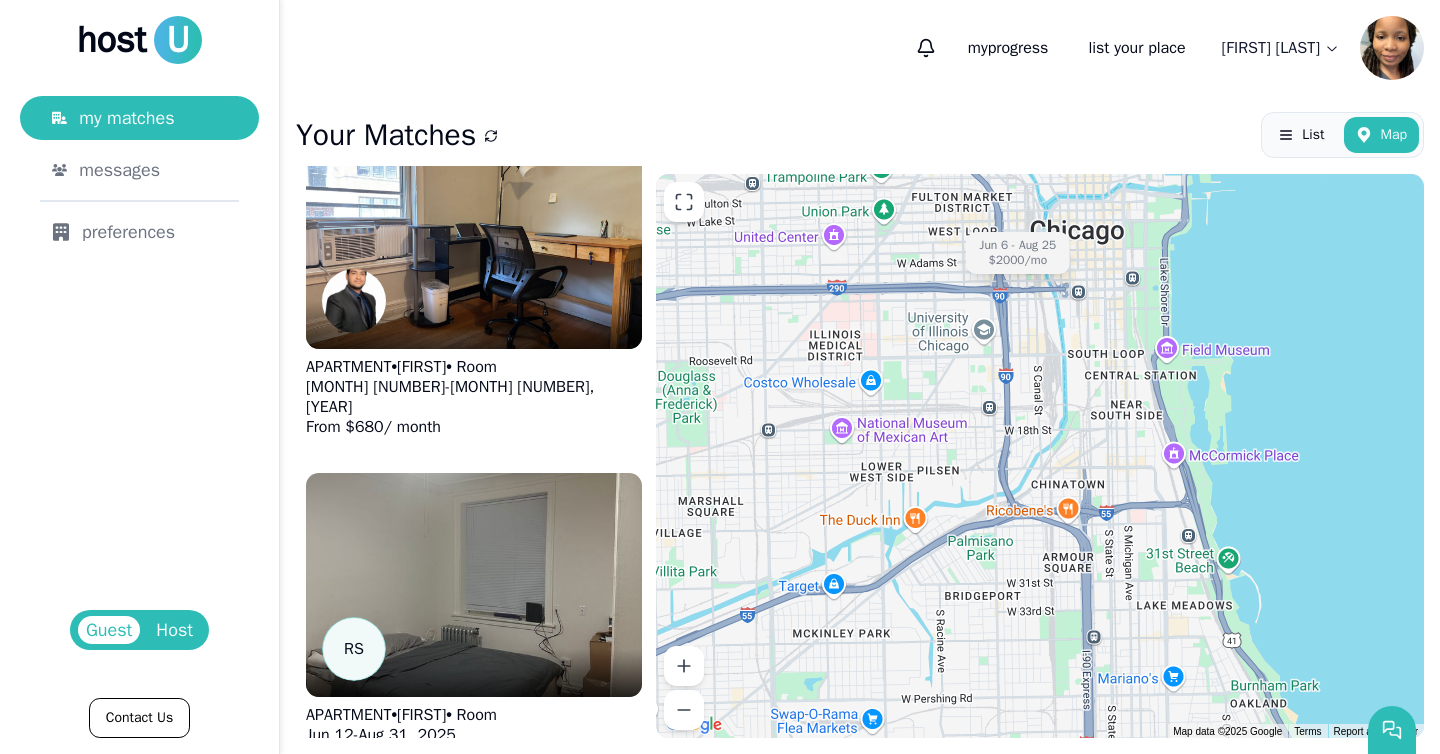 drag, startPoint x: 866, startPoint y: 603, endPoint x: 918, endPoint y: 411, distance: 198.91707 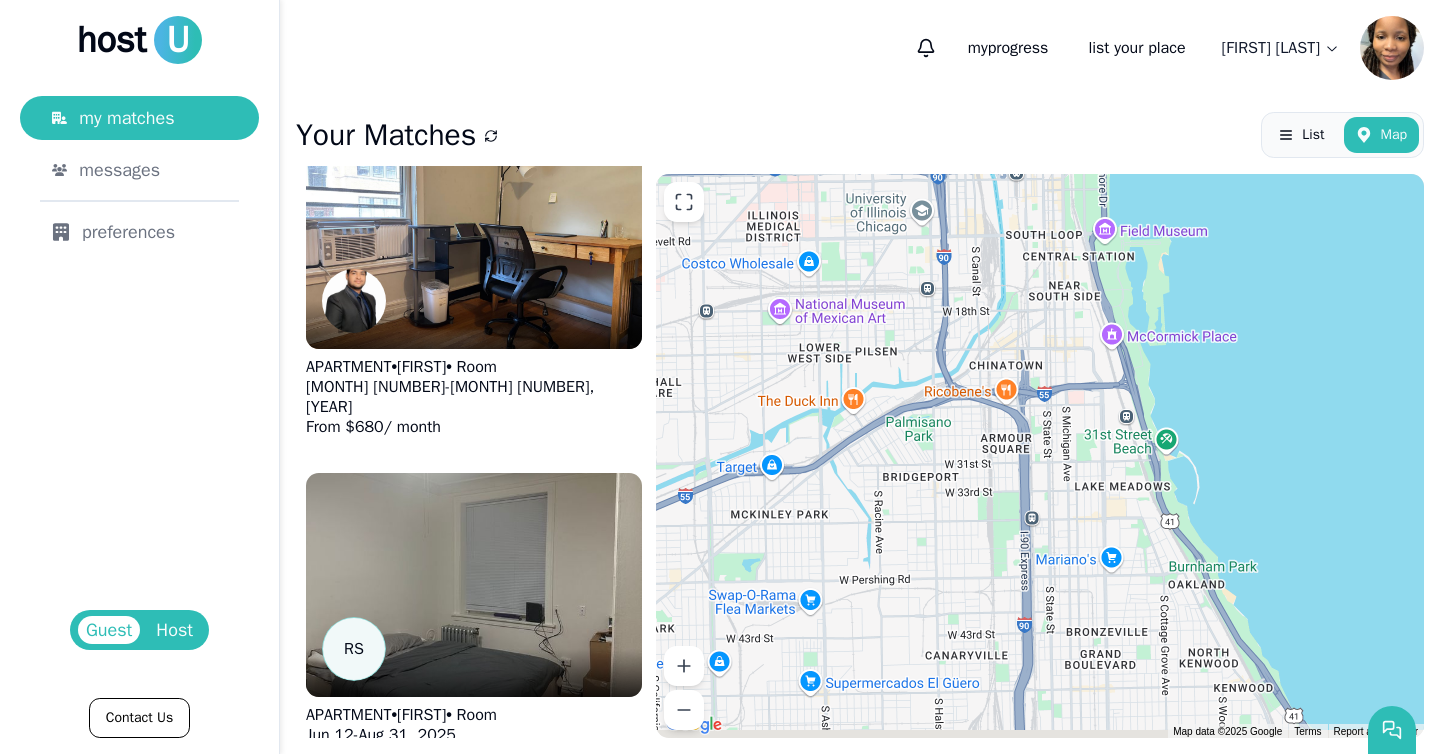 drag, startPoint x: 982, startPoint y: 608, endPoint x: 805, endPoint y: 255, distance: 394.88986 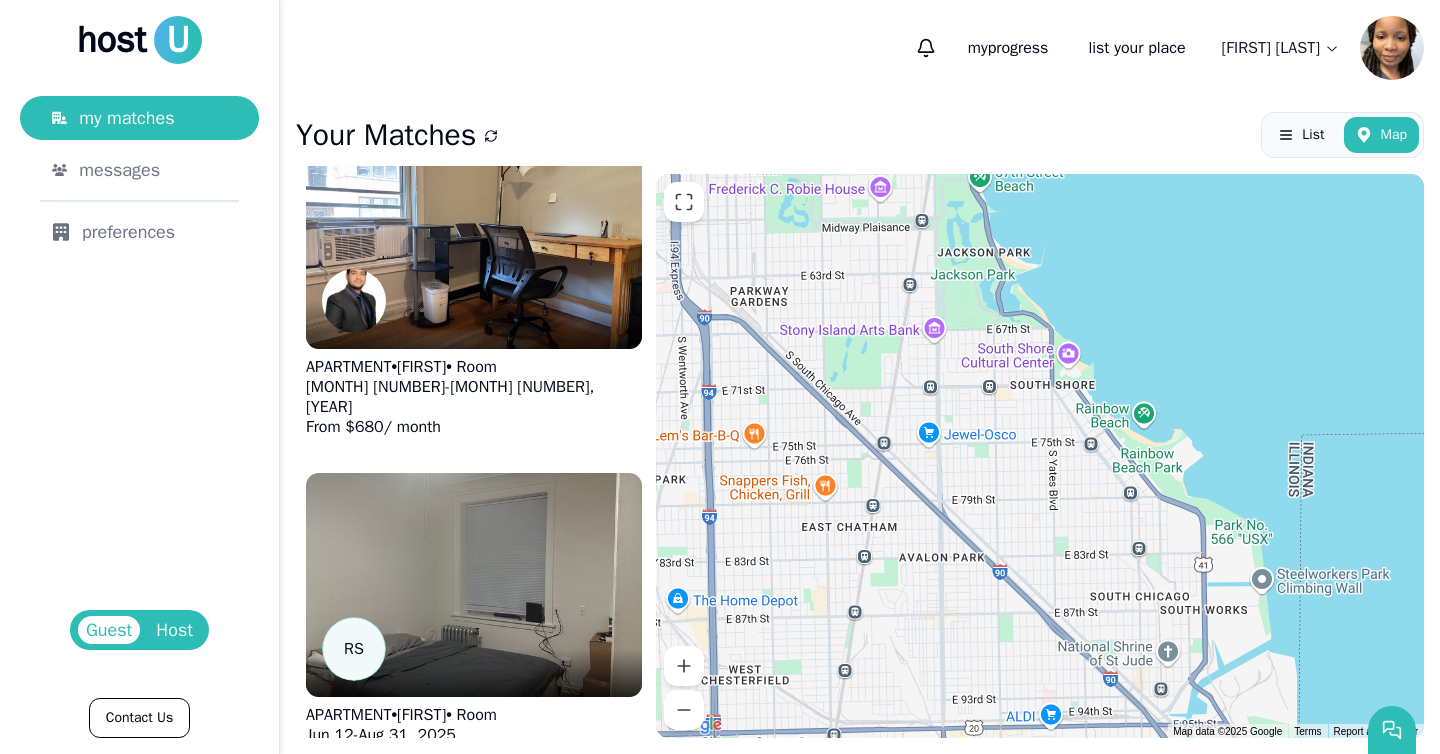 drag, startPoint x: 1003, startPoint y: 552, endPoint x: 792, endPoint y: 213, distance: 399.30188 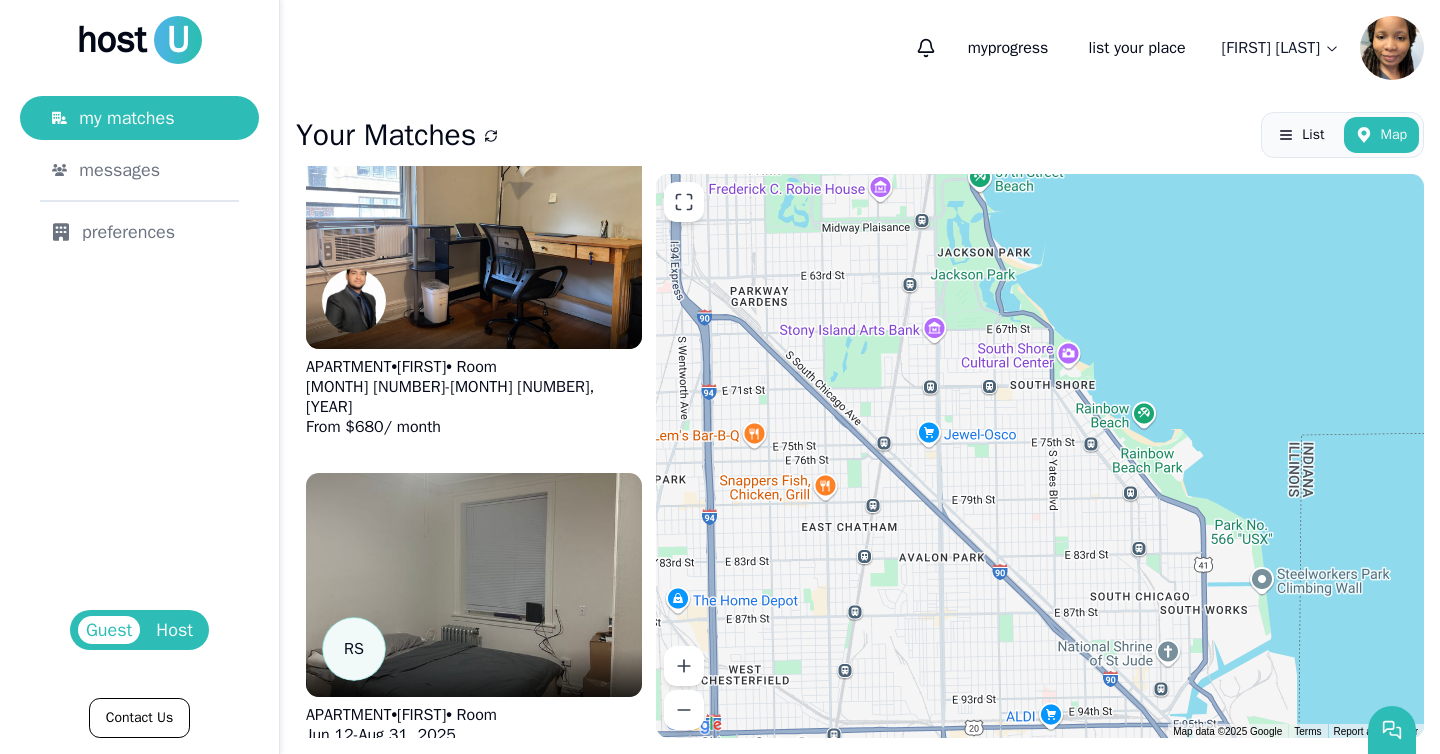 click on "[MONTH] [NUMBER] - [MONTH] [NUMBER] $[PRICE] /mo" at bounding box center [1040, 456] 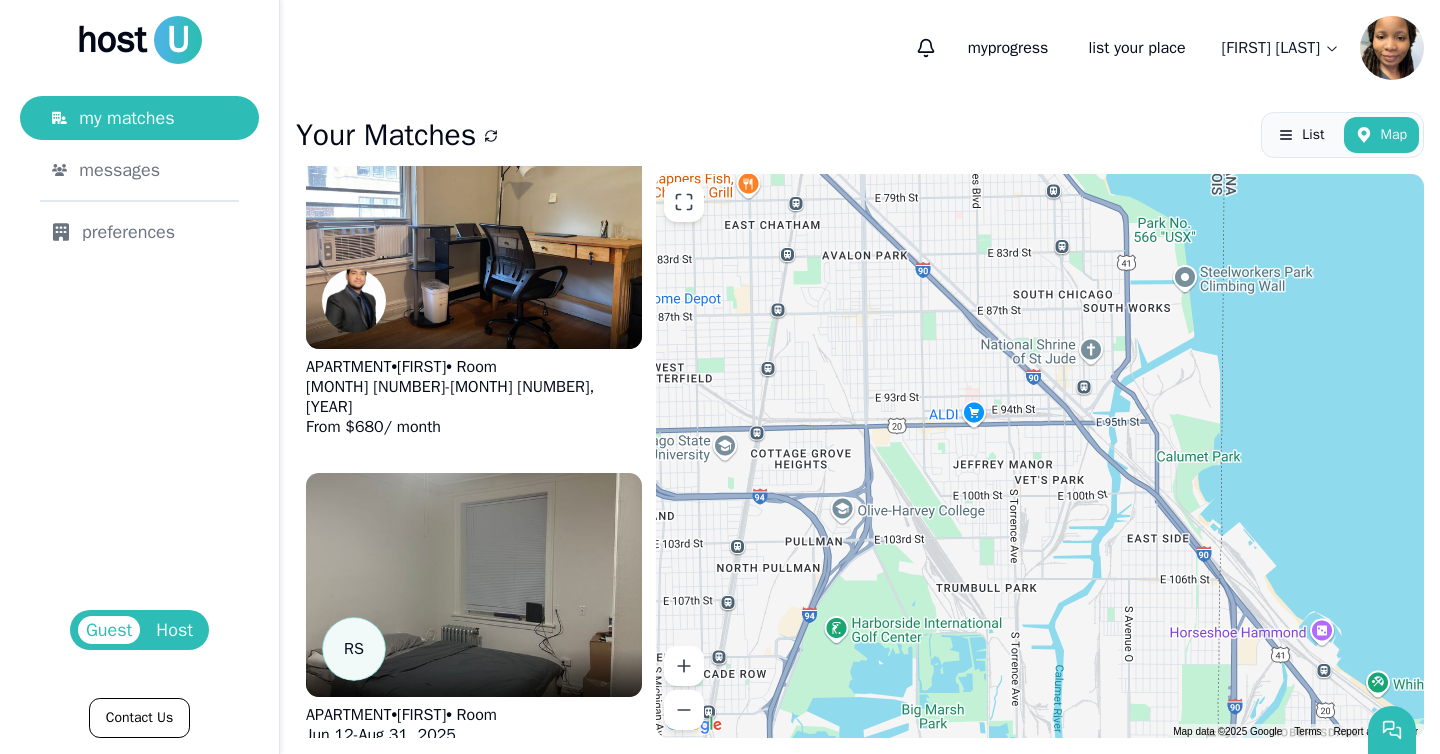 drag, startPoint x: 967, startPoint y: 549, endPoint x: 895, endPoint y: 235, distance: 322.14905 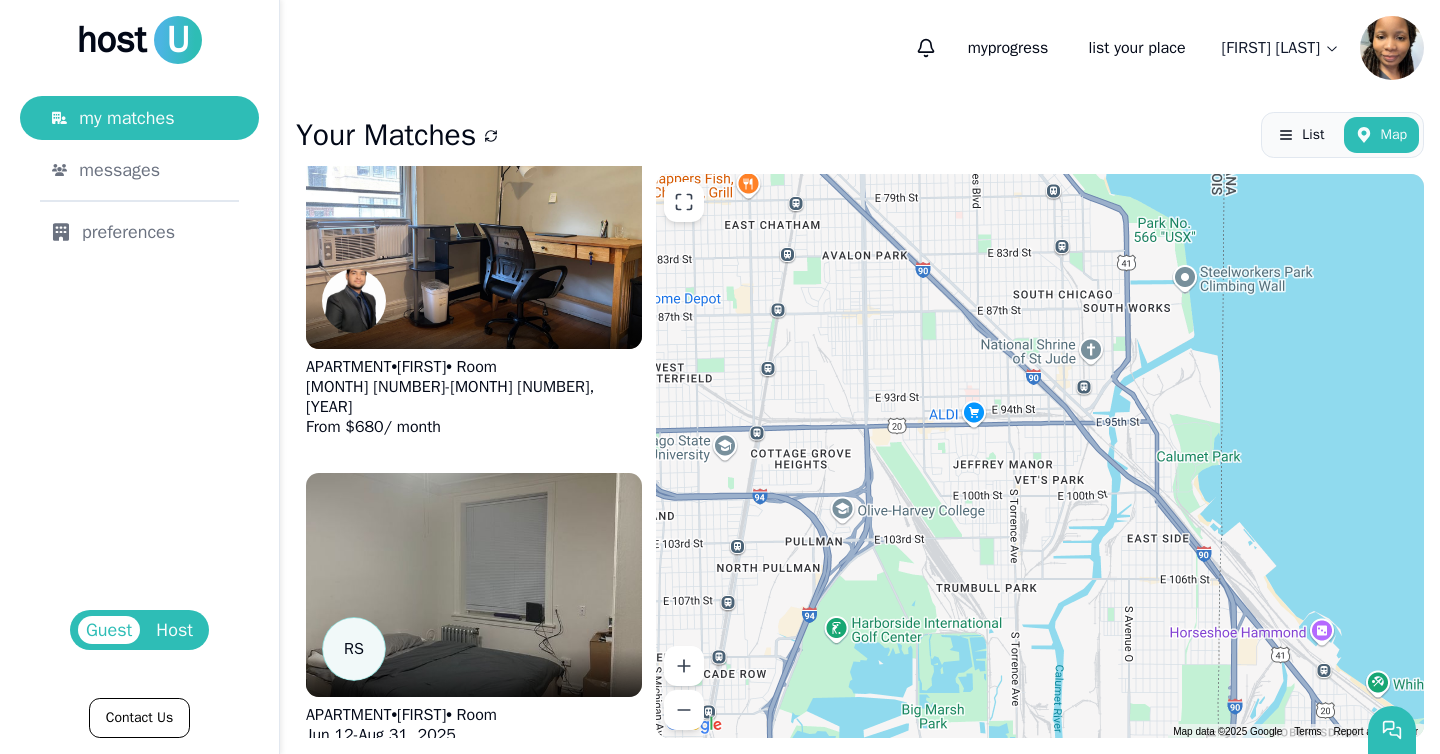 click on "[MONTH] [NUMBER] - [MONTH] [NUMBER] $[PRICE] /mo" at bounding box center (1040, 456) 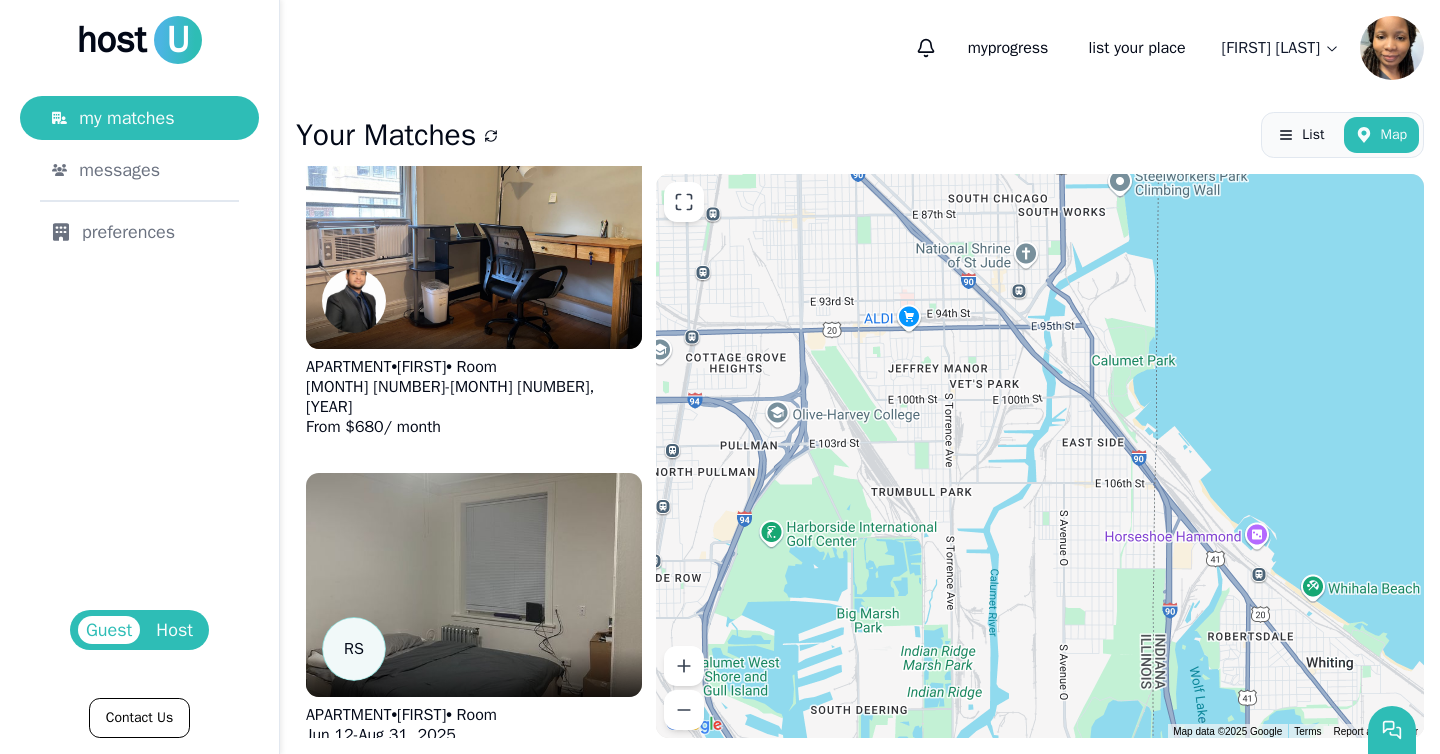 drag, startPoint x: 1036, startPoint y: 529, endPoint x: 959, endPoint y: 644, distance: 138.39798 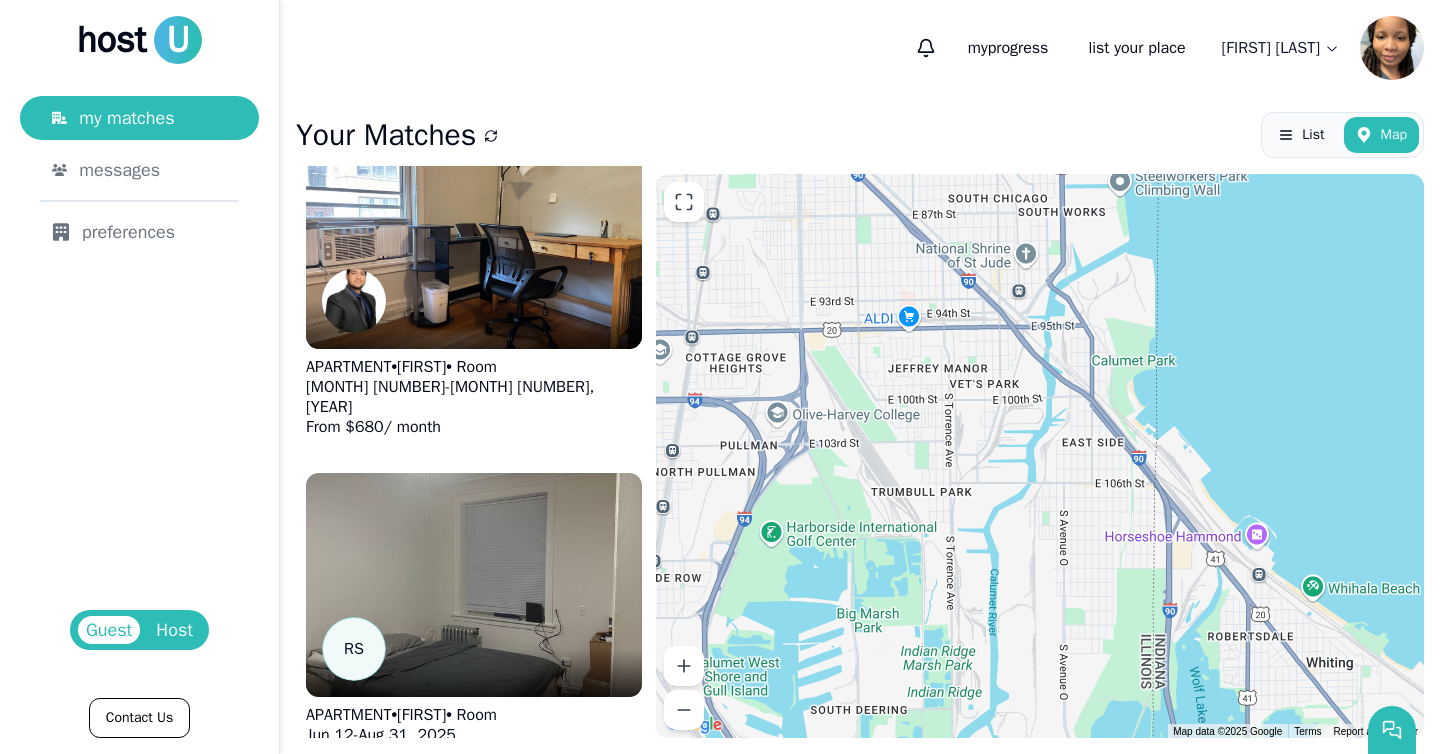 click at bounding box center [1040, 456] 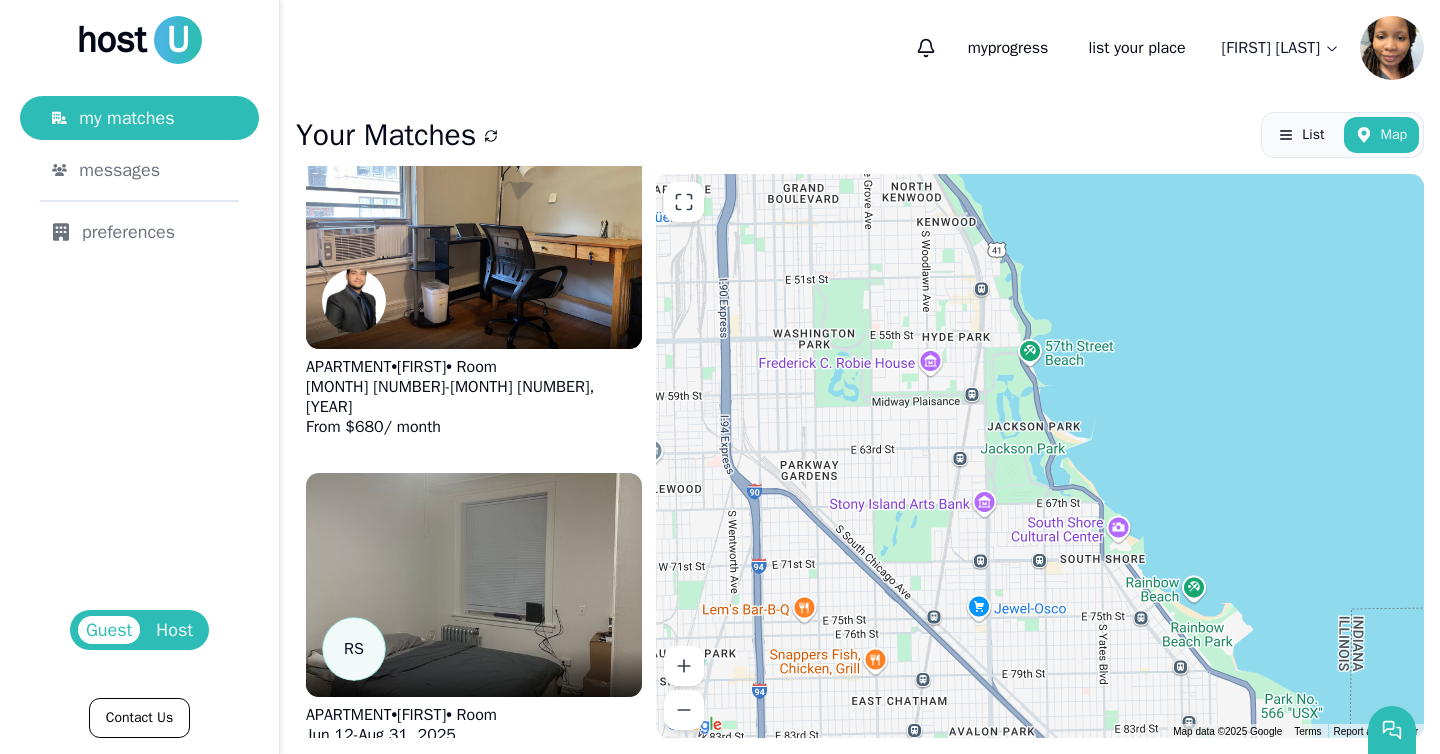 drag, startPoint x: 807, startPoint y: 502, endPoint x: 996, endPoint y: 753, distance: 314.20056 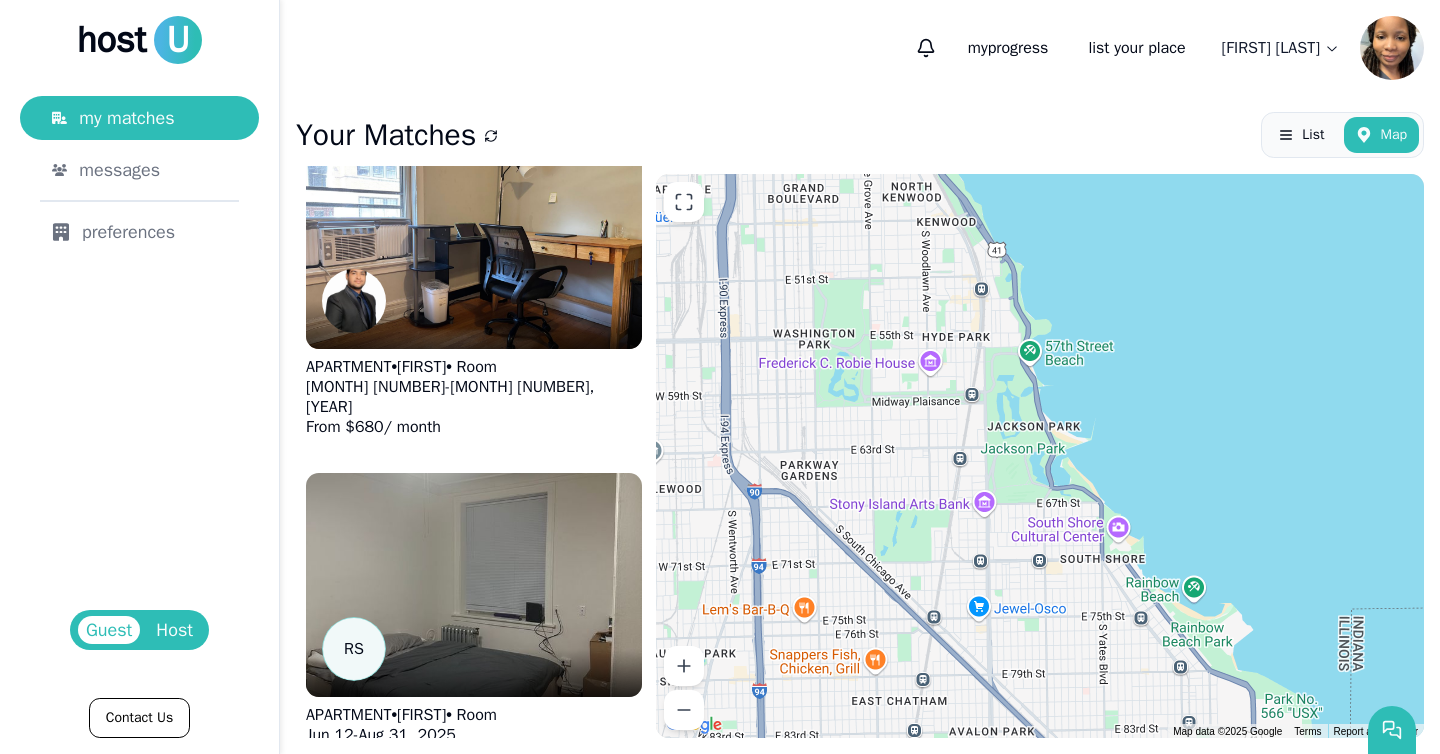 click on "Your Matches List Map Relevant Listings APARTMENT  •  [FIRST]  • Room [MONTH] [NUMBER]  -  [MONTH] [NUMBER], [YEAR] From $  [PRICE]  / month R S APARTMENT  •  [FIRST]  • Room [MONTH] [NUMBER]  -  [MONTH] [NUMBER], [YEAR] From $  [PRICE]  / month HOUSE  •  [FIRST]  • Room [MONTH] [NUMBER]  -  [MONTH] [NUMBER], [YEAR] From $  [PRICE]  / month APARTMENT  •  [FIRST]  • Room [MONTH] [NUMBER]  -  [MONTH] [NUMBER], [YEAR] From $  [PRICE]  / month APARTMENT  •  [FIRST]  • Room [MONTH] [NUMBER]  -  [MONTH] [NUMBER], [YEAR] From $  [PRICE]  / month APARTMENT  •  [FIRST]  • Room [MONTH] [NUMBER]  -  [MONTH] [NUMBER], [YEAR] From $  [PRICE]  / month APARTMENT  •  [FIRST]  • Room [MONTH] [NUMBER]  -  [MONTH] [NUMBER], [YEAR] From $  [PRICE]  / month HOUSE  •  [FIRST]  • Room [MONTH] [NUMBER]  -  [MONTH] [NUMBER], [YEAR] From $  [PRICE]  / month HOUSE  •  [FIRST]  • Room [MONTH] [NUMBER]  -  [MONTH] [NUMBER], [YEAR] From $  [PRICE]  / month APARTMENT  •  [FIRST]  • Room [MONTH] [NUMBER]  -  [MONTH] [NUMBER], [YEAR] From $  [PRICE]  / month APARTMENT  •  [FIRST]  • Room [MONTH] [NUMBER]  -  [MONTH] [NUMBER], [YEAR] From $  [PRICE]  / month HOUSE  •  [FIRST]  • Room [MONTH] [NUMBER]  -  [MONTH] [NUMBER], [YEAR] From $  [PRICE]  / month HOUSE  •  [FIRST]  • Room [MONTH] [NUMBER]  -  [MONTH] [NUMBER], [YEAR] From $  [PRICE]  / month" at bounding box center [860, 425] 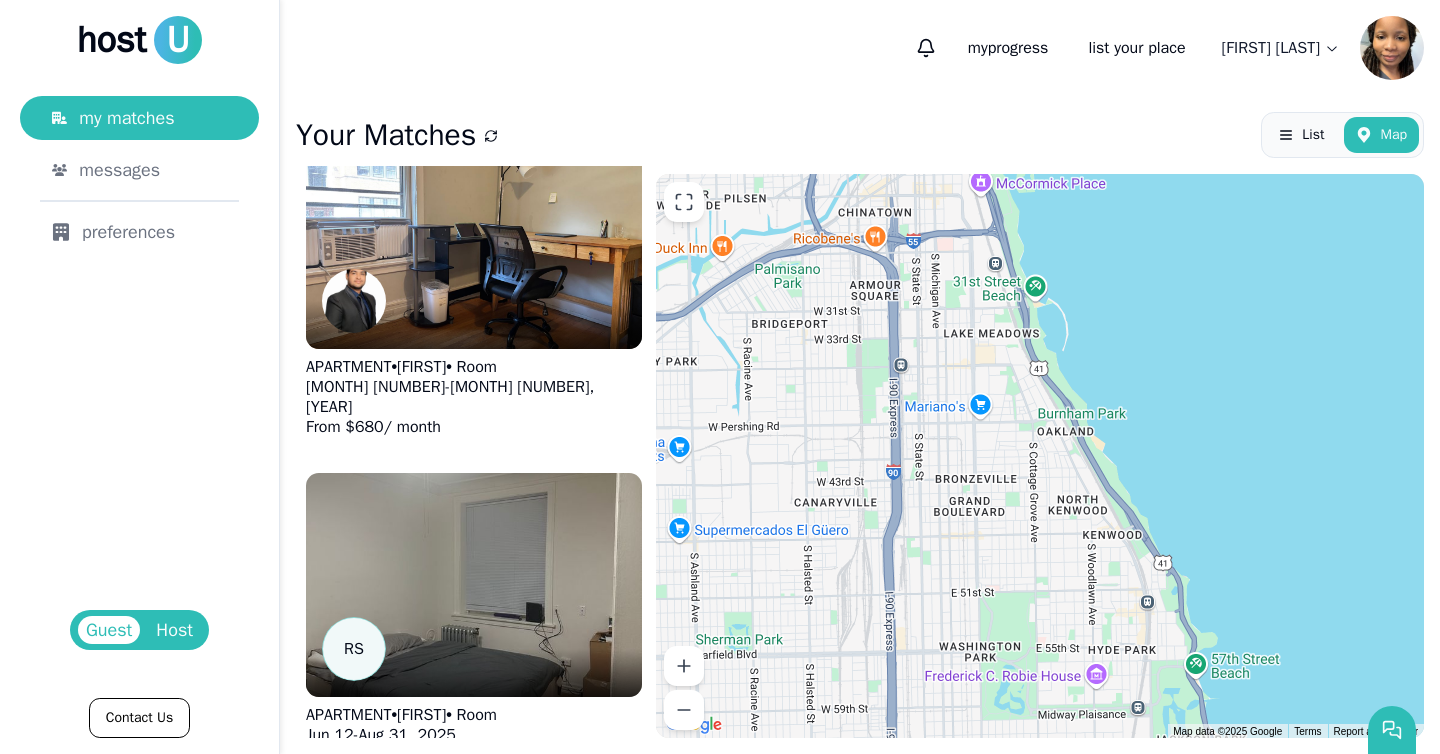 drag, startPoint x: 847, startPoint y: 413, endPoint x: 1000, endPoint y: 731, distance: 352.89233 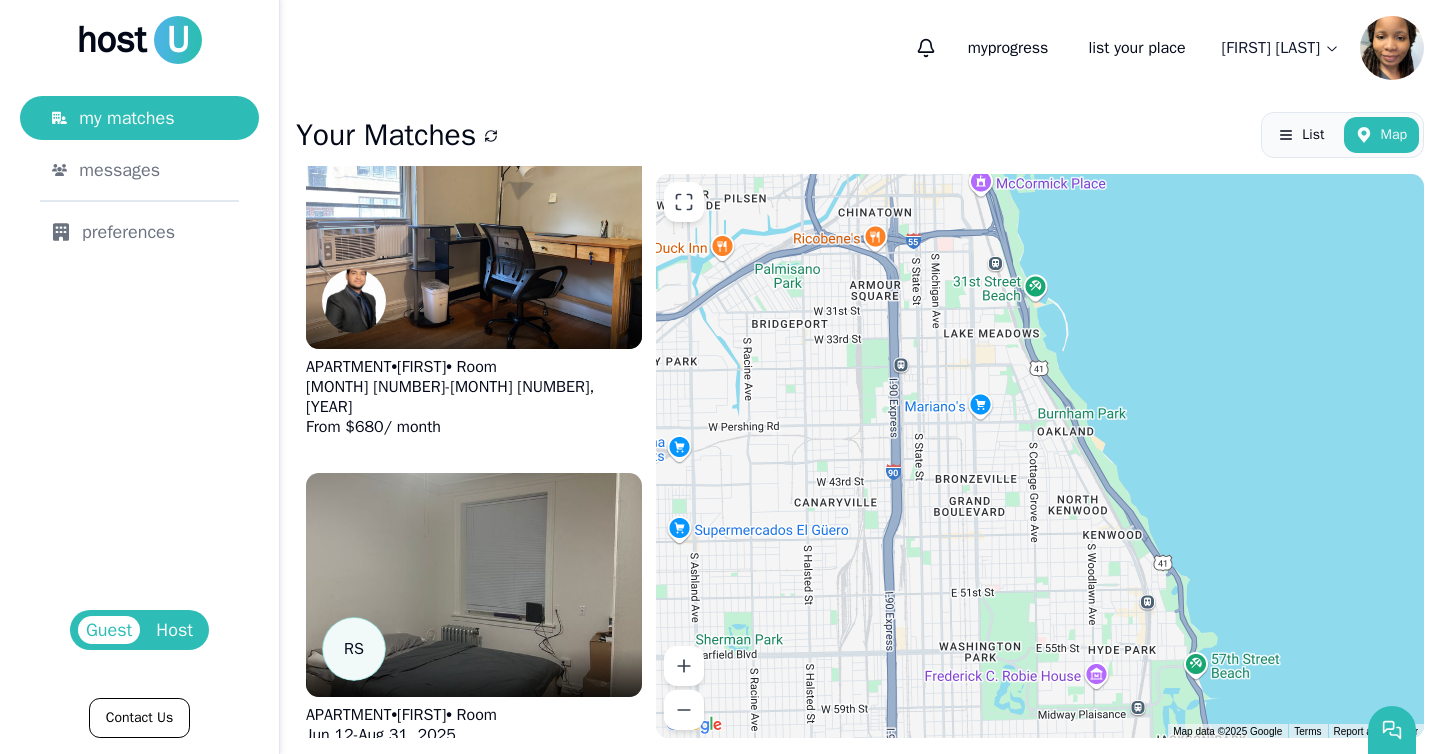 click at bounding box center [1040, 456] 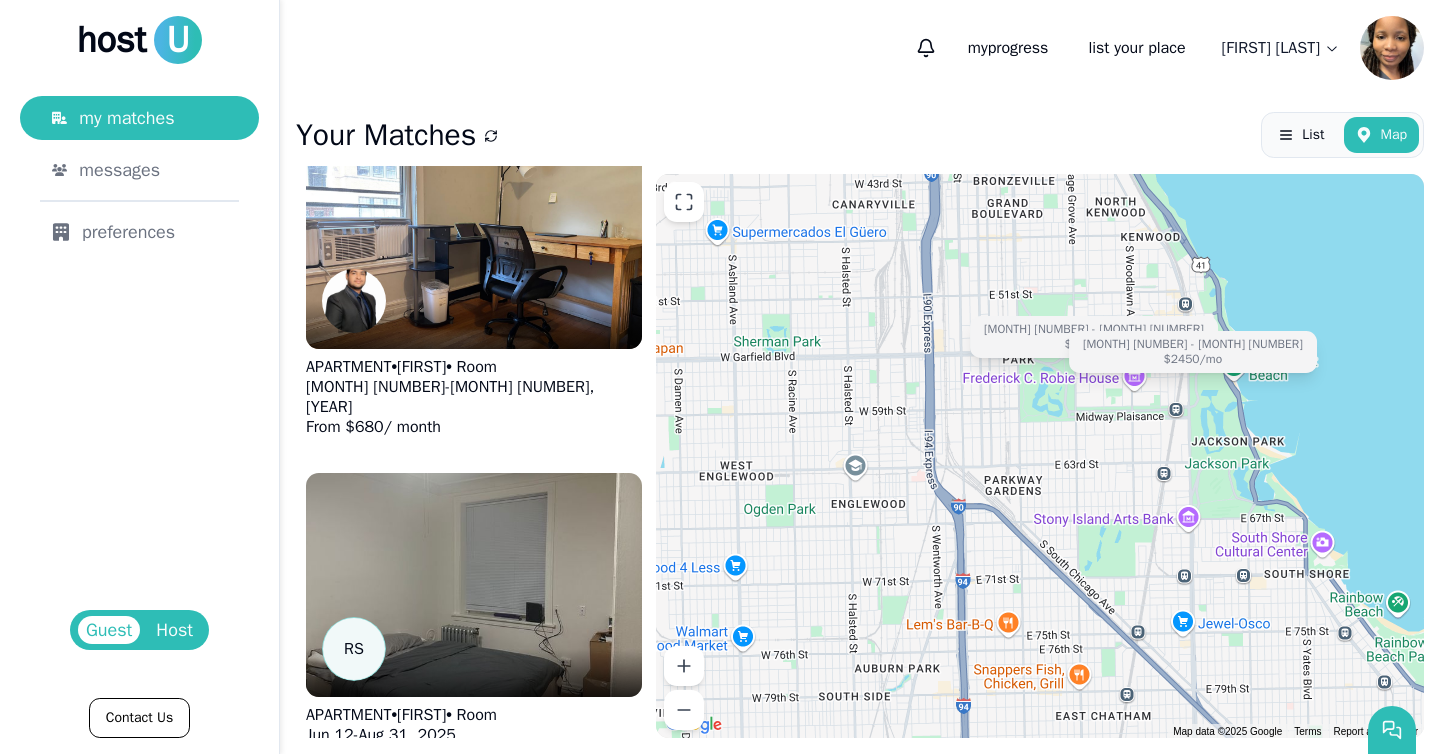 drag, startPoint x: 820, startPoint y: 456, endPoint x: 954, endPoint y: -71, distance: 543.7692 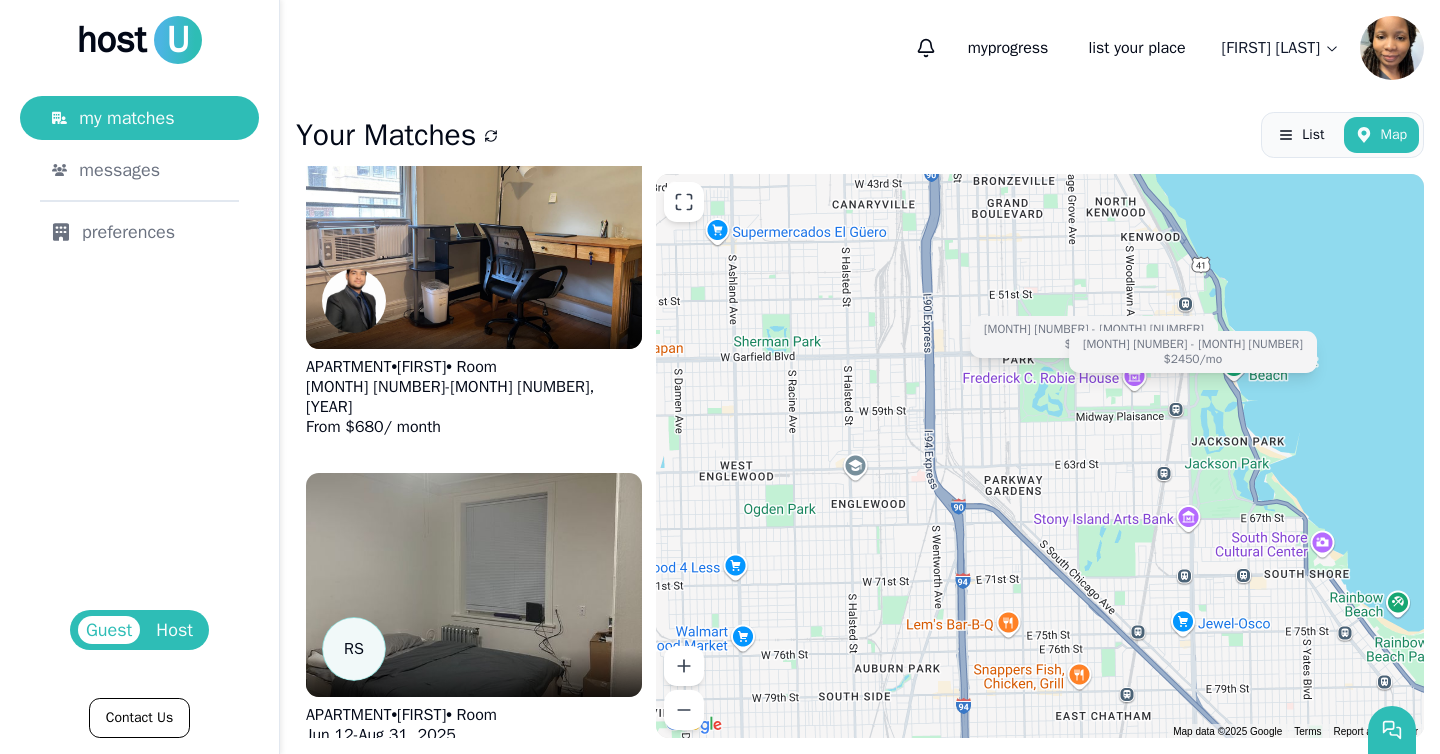 click on "host U my matches messages preferences Guest Host Contact Us my  progress list your place [FIRST]   [LAST] Your Matches List Map Relevant Listings APARTMENT  •  [FIRST]  • Room [MONTH] [NUMBER]  -  [MONTH] [NUMBER], [YEAR] From $  [PRICE]  / month R S APARTMENT  •  [FIRST]  • Room [MONTH] [NUMBER]  -  [MONTH] [NUMBER], [YEAR] From $  [PRICE]  / month HOUSE  •  [FIRST]  • Room [MONTH] [NUMBER]  -  [MONTH] [NUMBER], [YEAR] From $  [PRICE]  / month APARTMENT  •  [FIRST]  • Room [MONTH] [NUMBER]  -  [MONTH] [NUMBER], [YEAR] From $  [PRICE]  / month APARTMENT  •  [FIRST]  • Room [MONTH] [NUMBER]  -  [MONTH] [NUMBER], [YEAR] From $  [PRICE]  / month APARTMENT  •  [FIRST]  • Room [MONTH] [NUMBER]  -  [MONTH] [NUMBER], [YEAR] From $  [PRICE]  / month APARTMENT  •  [FIRST]  • Room [MONTH] [NUMBER]  -  [MONTH] [NUMBER], [YEAR] From $  [PRICE]  / month HOUSE  •  [FIRST]  • Room [MONTH] [NUMBER]  -  [MONTH] [NUMBER], [YEAR] From $  [PRICE]  / month HOUSE  •  [FIRST]  • Room [MONTH] [NUMBER]  -  [MONTH] [NUMBER], [YEAR] From $  [PRICE]  / month APARTMENT  •  [FIRST]  • Room [MONTH] [NUMBER]  -  [MONTH] [NUMBER], [YEAR] From $  [PRICE]  / month APARTMENT  •  [FIRST]  • Room [MONTH] [NUMBER]  -  [MONTH] [NUMBER], [YEAR] From $  [PRICE]  / month HOUSE  •  [FIRST]  • Room [MONTH] [NUMBER]  -" at bounding box center (720, 377) 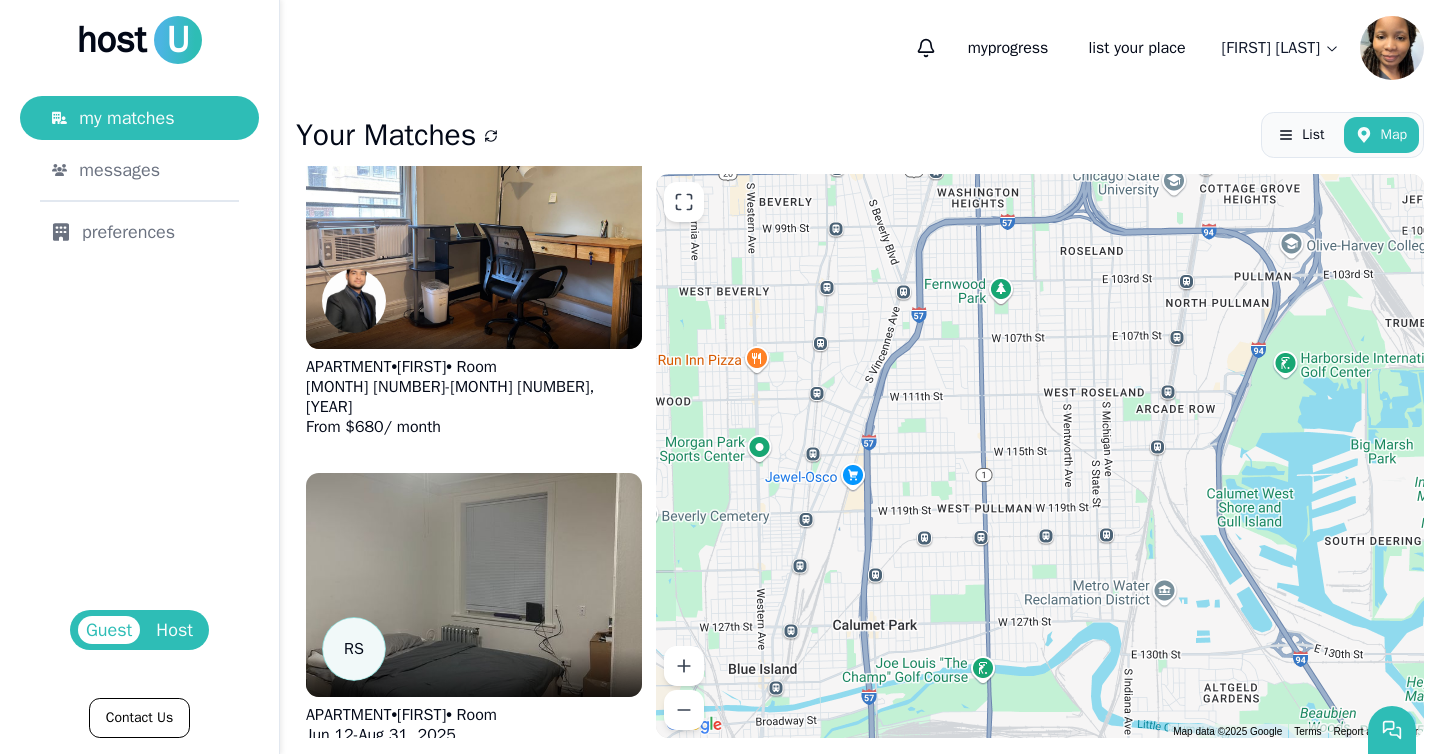 drag, startPoint x: 866, startPoint y: 340, endPoint x: 803, endPoint y: -35, distance: 380.2552 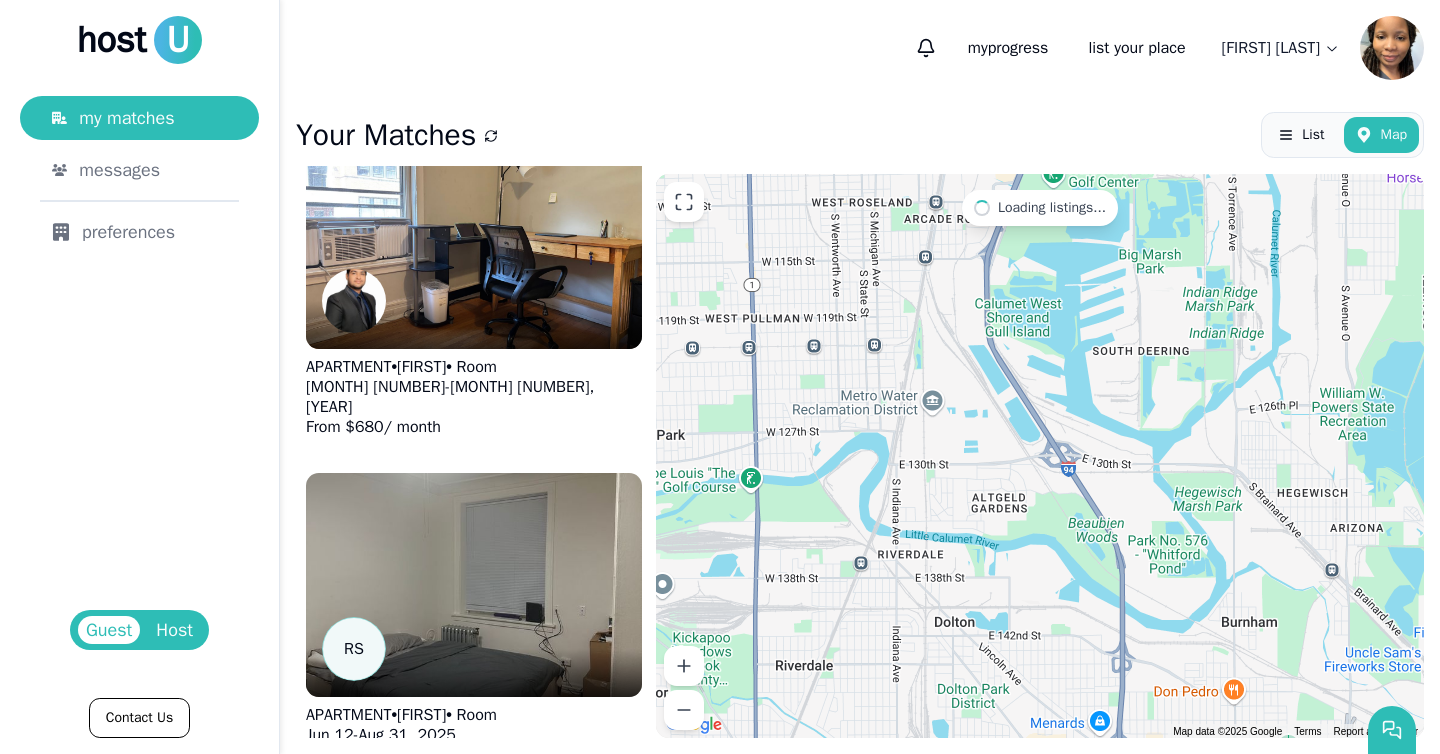 drag, startPoint x: 1105, startPoint y: 365, endPoint x: 868, endPoint y: 178, distance: 301.89072 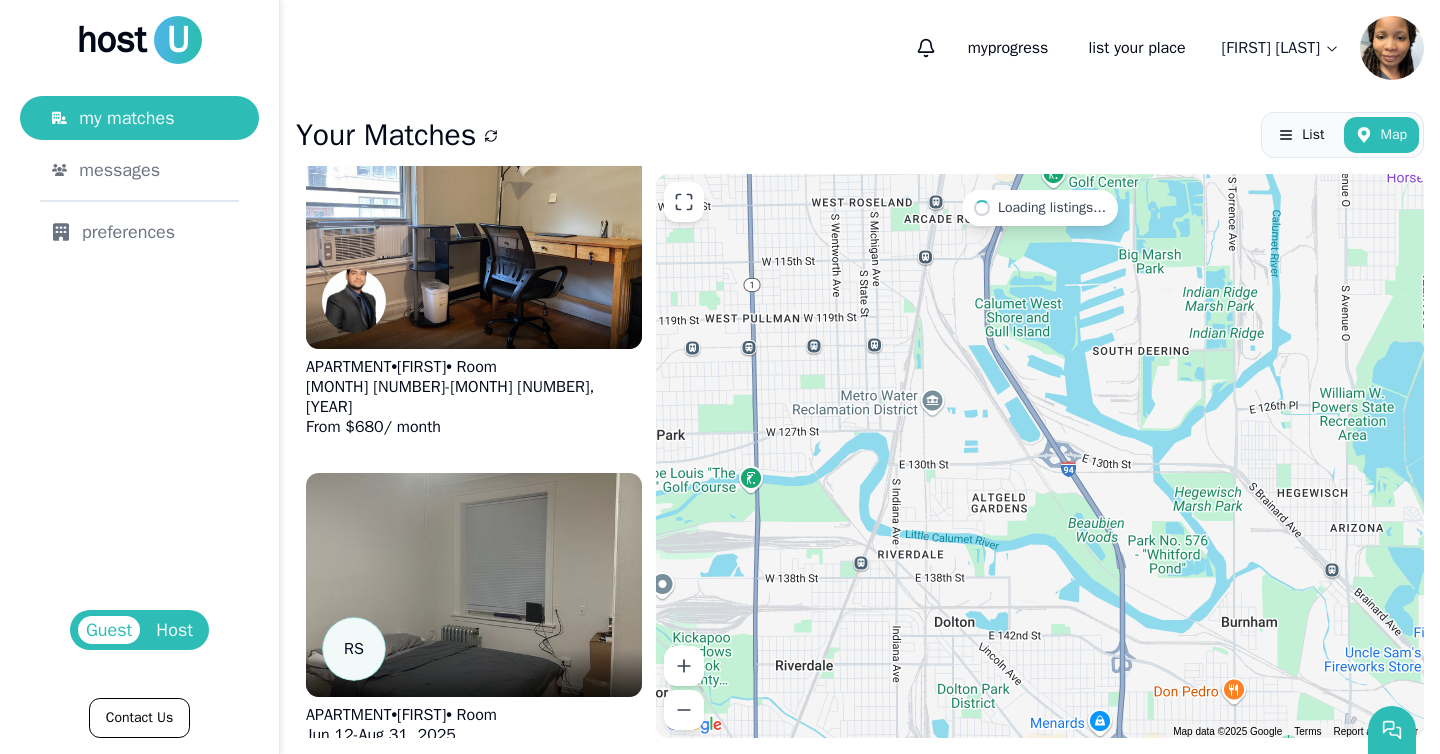 click at bounding box center (1040, 456) 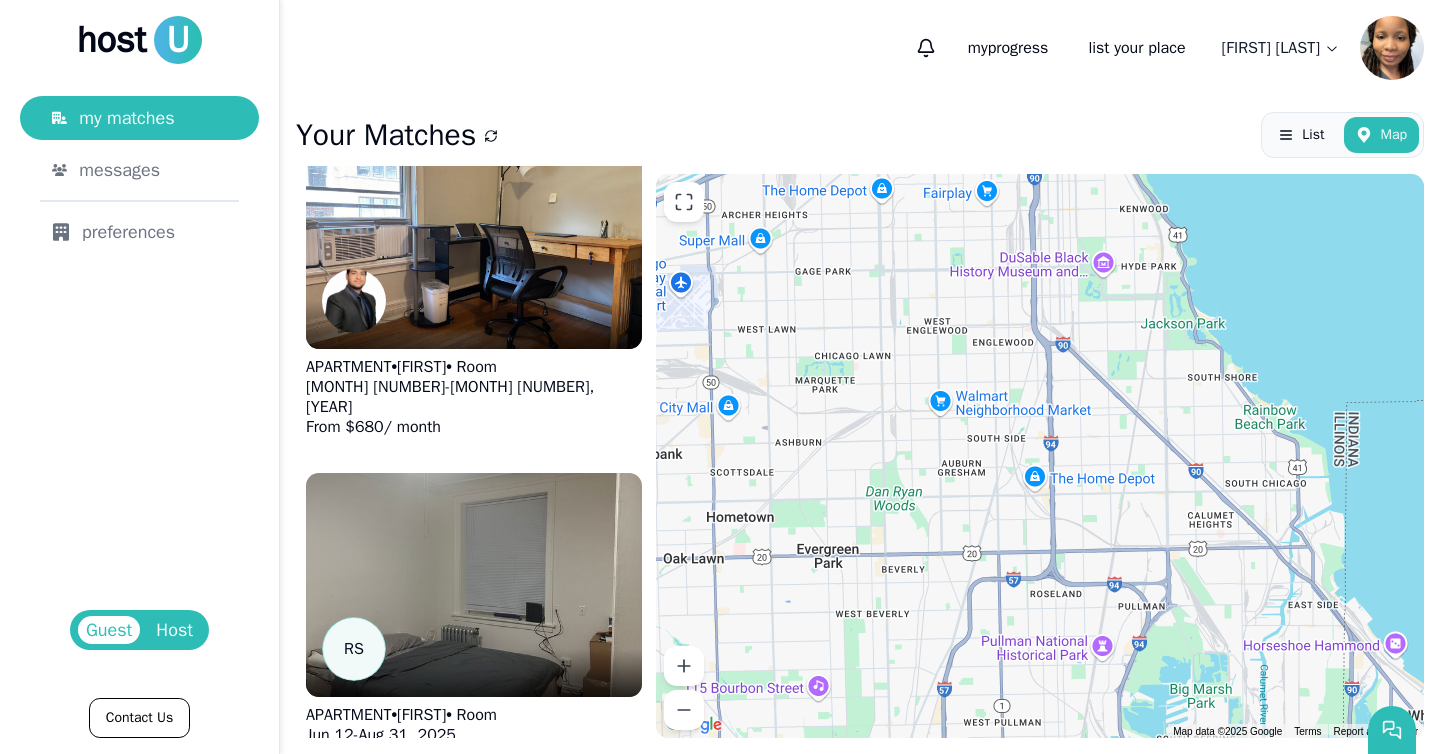 drag, startPoint x: 1051, startPoint y: 351, endPoint x: 1150, endPoint y: 743, distance: 404.30804 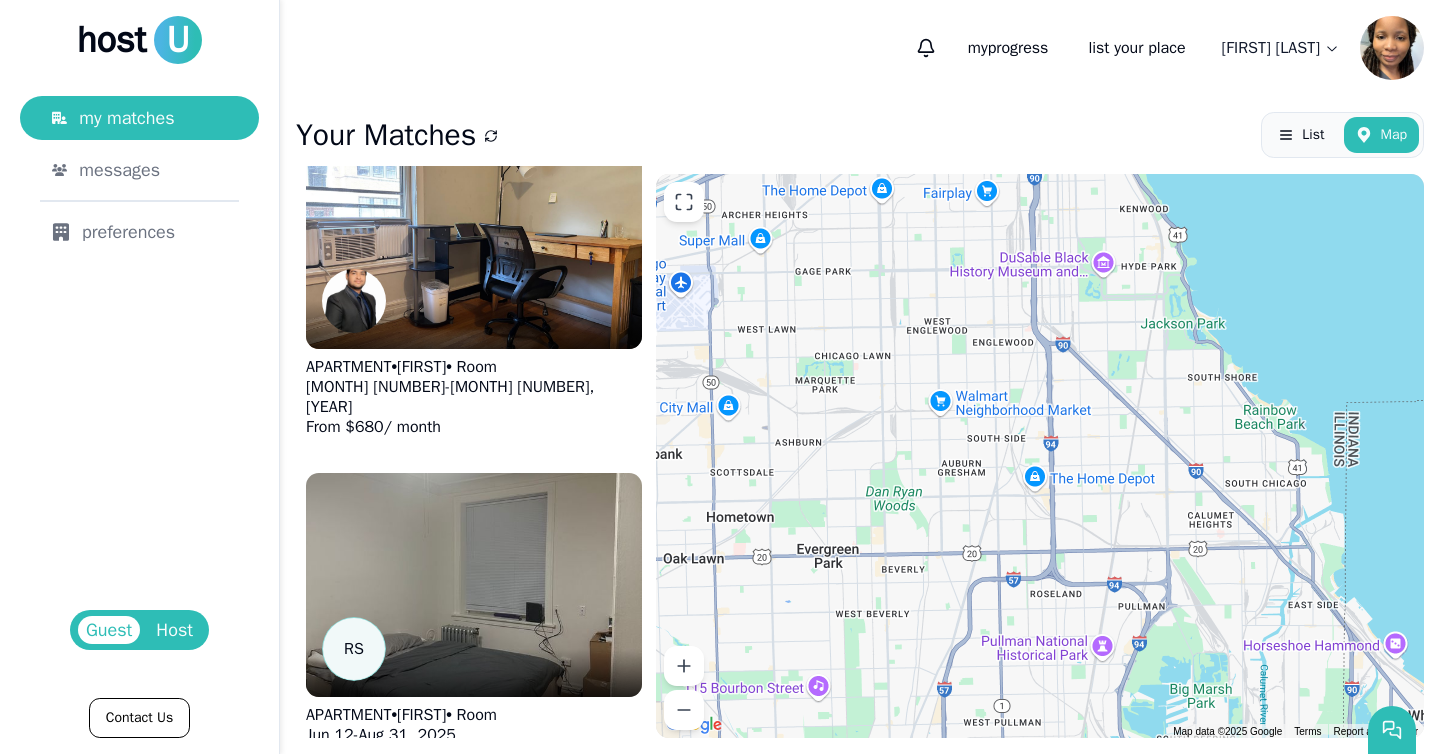 click on "Your Matches List Map Relevant Listings APARTMENT  •  [FIRST]  • Room [MONTH] [NUMBER]  -  [MONTH] [NUMBER], [YEAR] From $  [PRICE]  / month R S APARTMENT  •  [FIRST]  • Room [MONTH] [NUMBER]  -  [MONTH] [NUMBER], [YEAR] From $  [PRICE]  / month HOUSE  •  [FIRST]  • Room [MONTH] [NUMBER]  -  [MONTH] [NUMBER], [YEAR] From $  [PRICE]  / month APARTMENT  •  [FIRST]  • Room [MONTH] [NUMBER]  -  [MONTH] [NUMBER], [YEAR] From $  [PRICE]  / month APARTMENT  •  [FIRST]  • Room [MONTH] [NUMBER]  -  [MONTH] [NUMBER], [YEAR] From $  [PRICE]  / month APARTMENT  •  [FIRST]  • Room [MONTH] [NUMBER]  -  [MONTH] [NUMBER], [YEAR] From $  [PRICE]  / month APARTMENT  •  [FIRST]  • Room [MONTH] [NUMBER]  -  [MONTH] [NUMBER], [YEAR] From $  [PRICE]  / month HOUSE  •  [FIRST]  • Room [MONTH] [NUMBER]  -  [MONTH] [NUMBER], [YEAR] From $  [PRICE]  / month HOUSE  •  [FIRST]  • Room [MONTH] [NUMBER]  -  [MONTH] [NUMBER], [YEAR] From $  [PRICE]  / month APARTMENT  •  [FIRST]  • Room [MONTH] [NUMBER]  -  [MONTH] [NUMBER], [YEAR] From $  [PRICE]  / month APARTMENT  •  [FIRST]  • Room [MONTH] [NUMBER]  -  [MONTH] [NUMBER], [YEAR] From $  [PRICE]  / month HOUSE  •  [FIRST]  • Room [MONTH] [NUMBER]  -  [MONTH] [NUMBER], [YEAR] From $  [PRICE]  / month HOUSE  •  [FIRST]  • Room [MONTH] [NUMBER]  -  [MONTH] [NUMBER], [YEAR] From $  [PRICE]  / month" at bounding box center (860, 425) 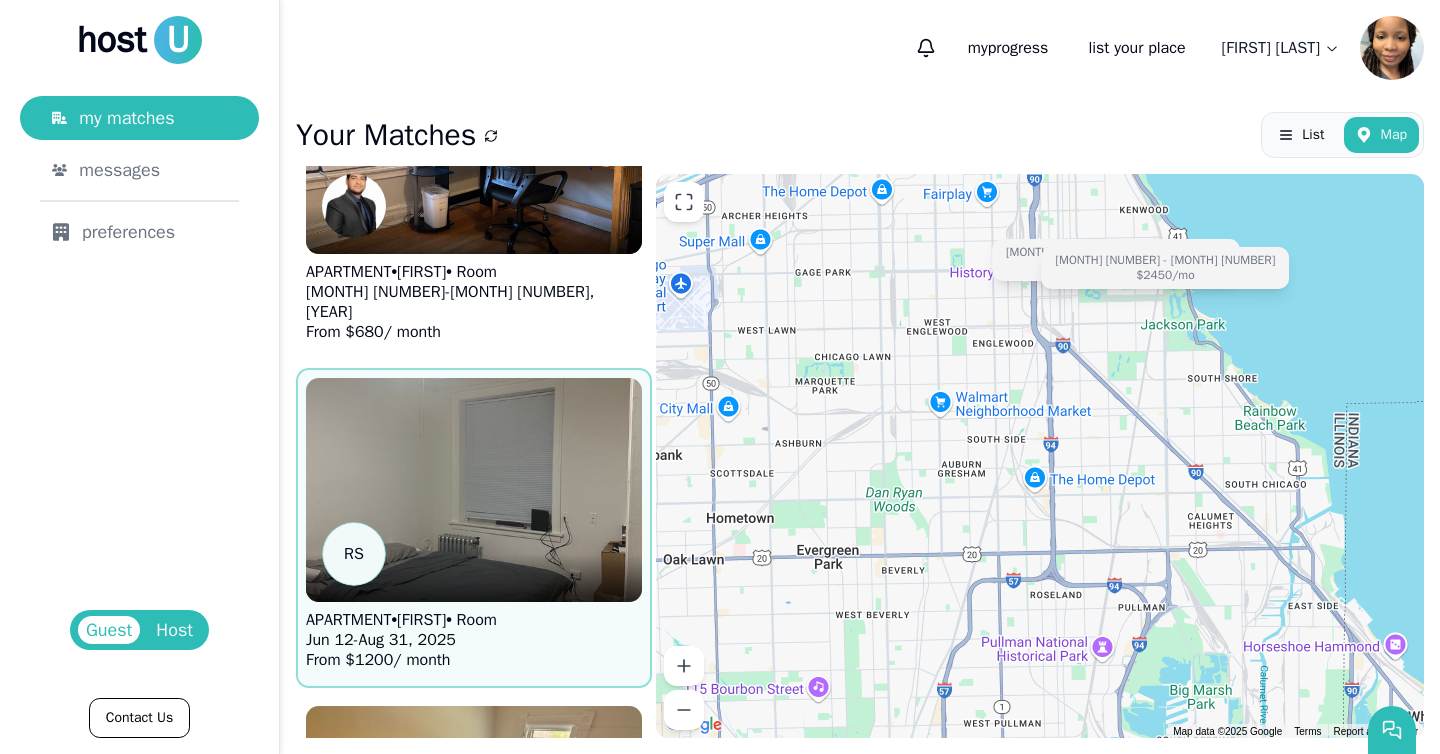 scroll, scrollTop: 191, scrollLeft: 0, axis: vertical 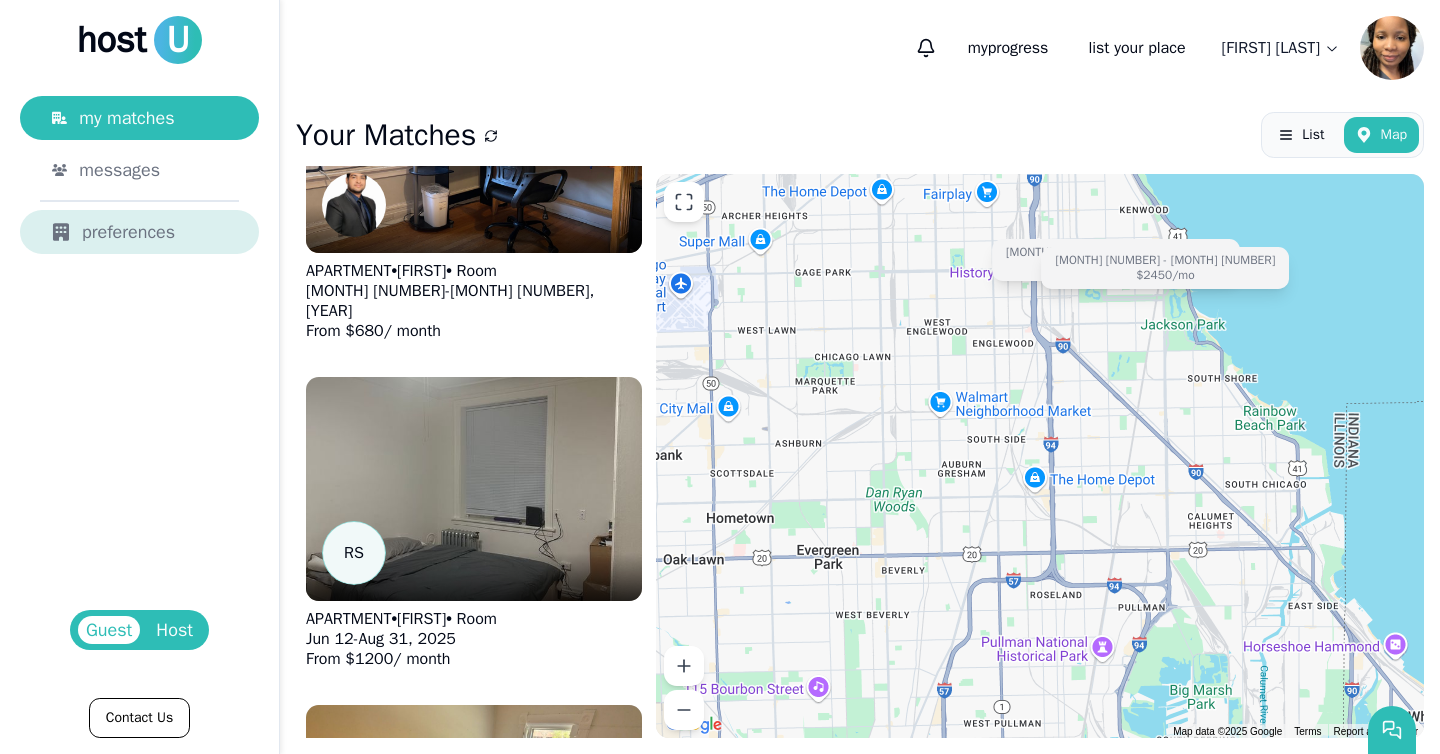 click on "preferences" at bounding box center [139, 232] 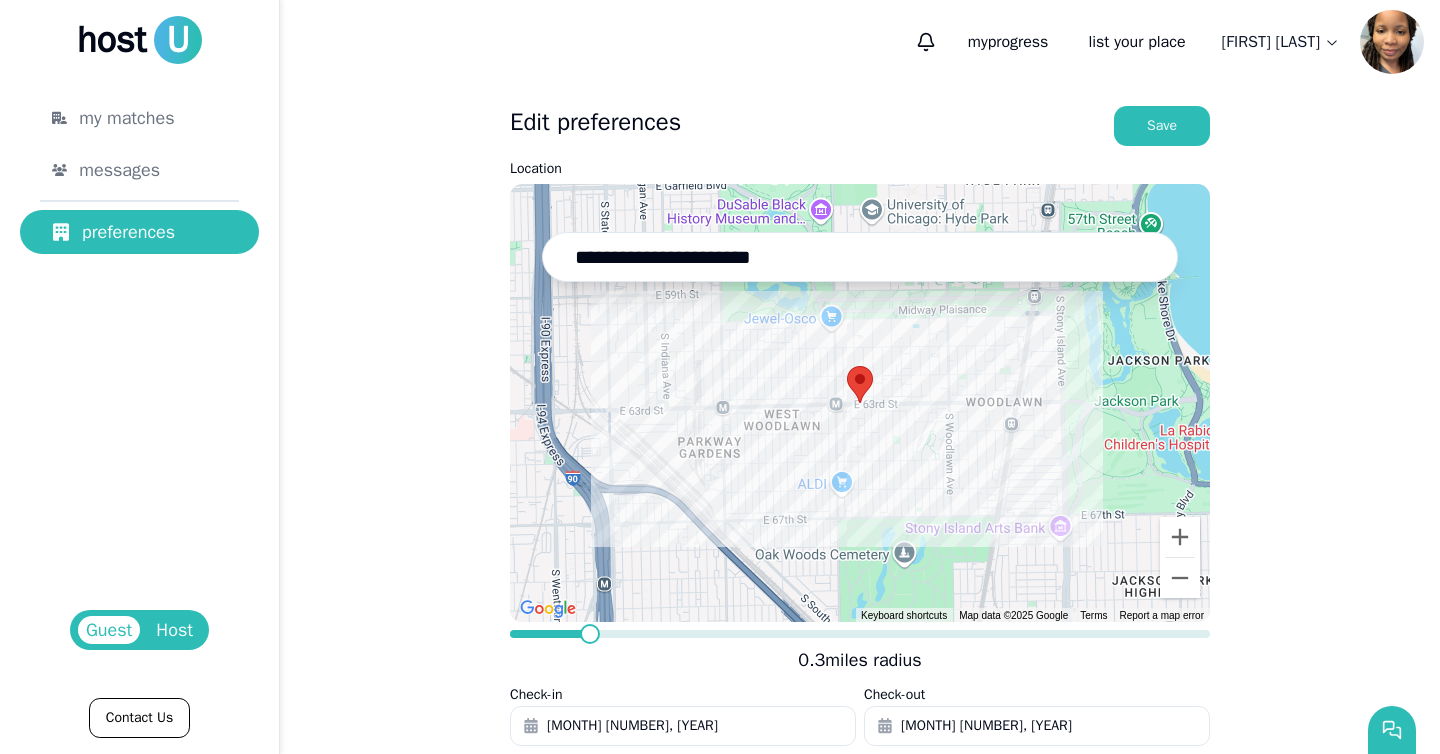 scroll, scrollTop: 0, scrollLeft: 0, axis: both 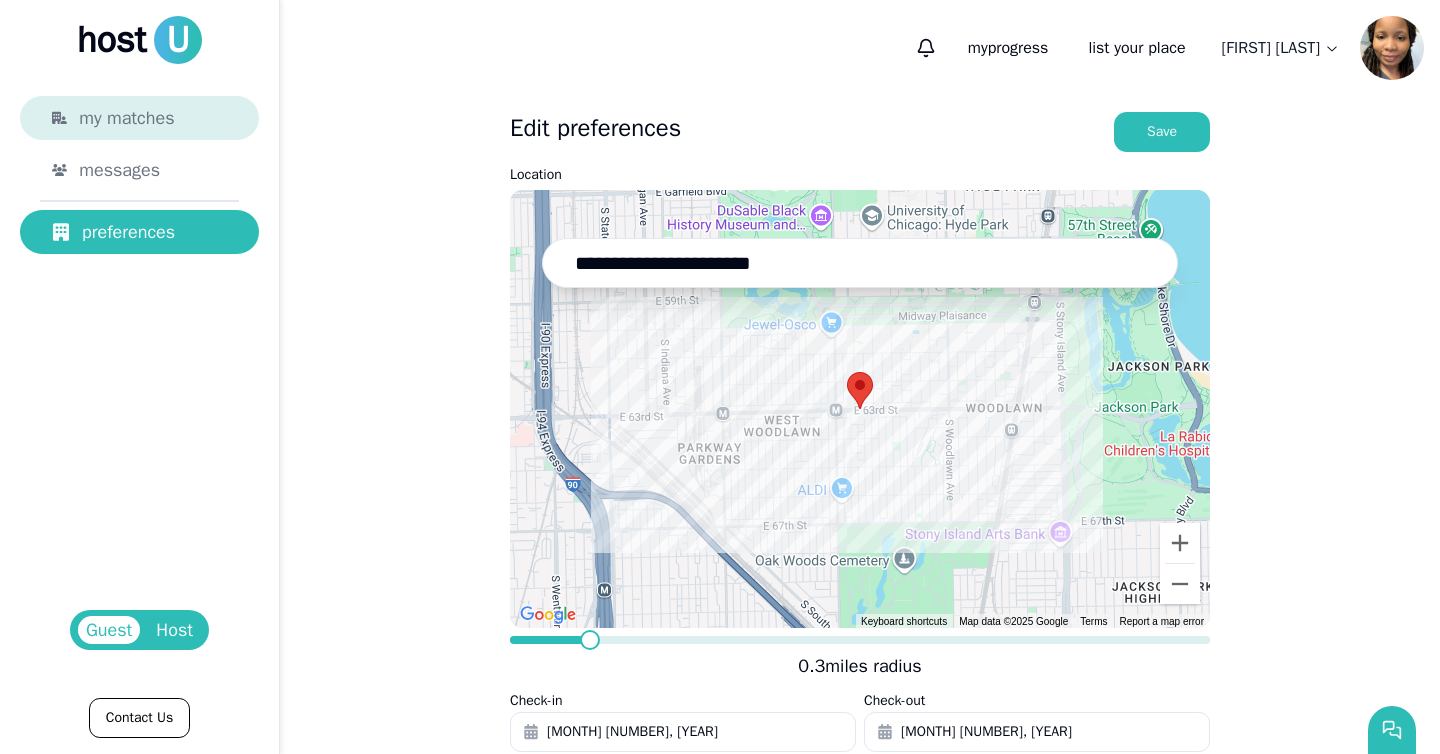 click on "my matches" at bounding box center (126, 118) 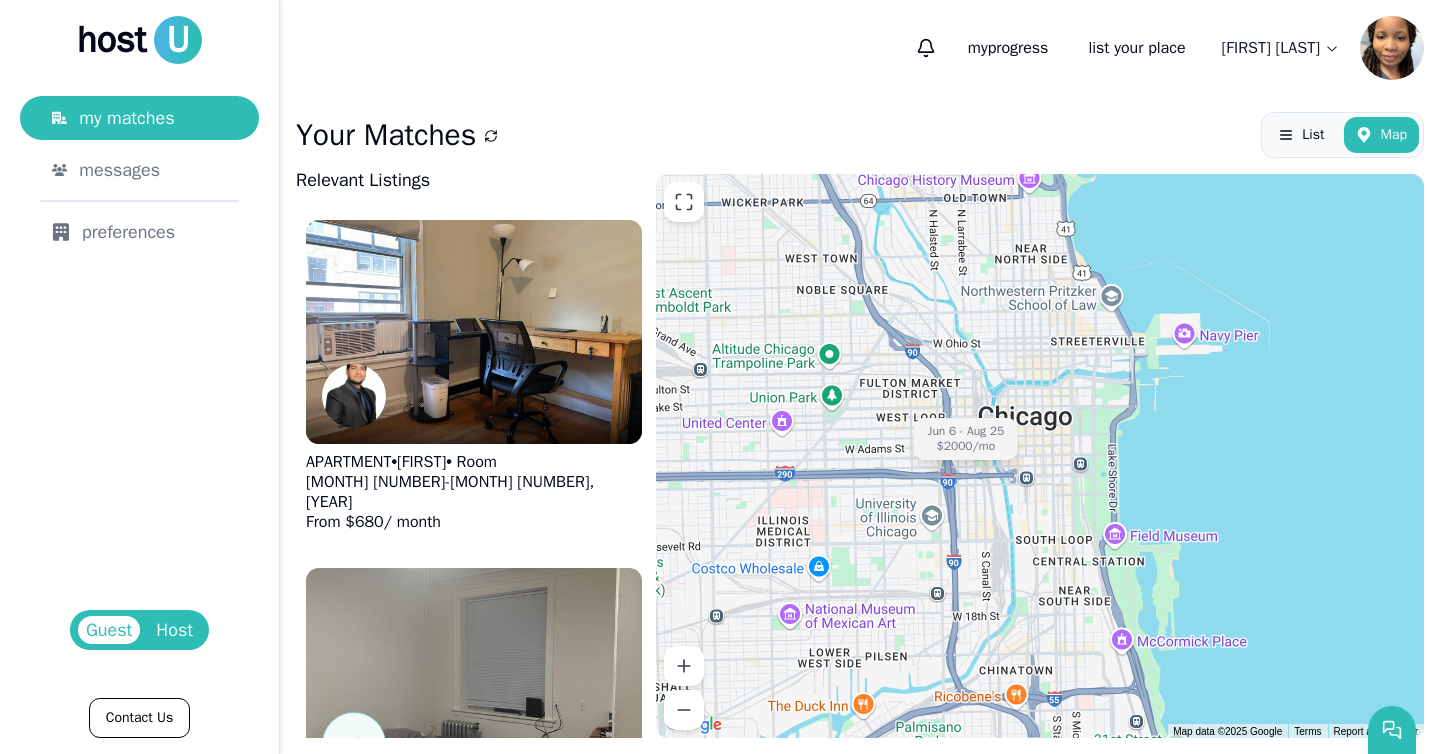 click 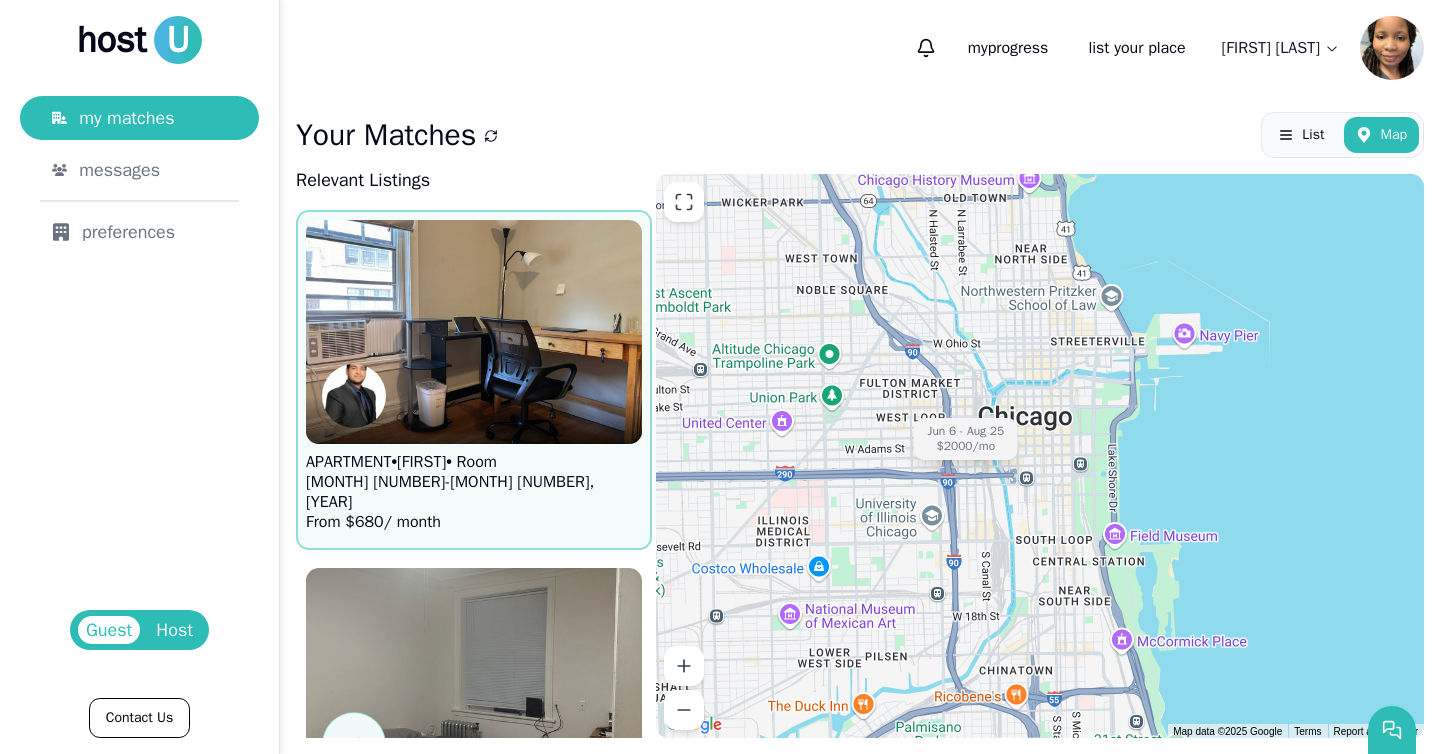 click on "APARTMENT  •  [FIRST]  • Room" at bounding box center [474, 462] 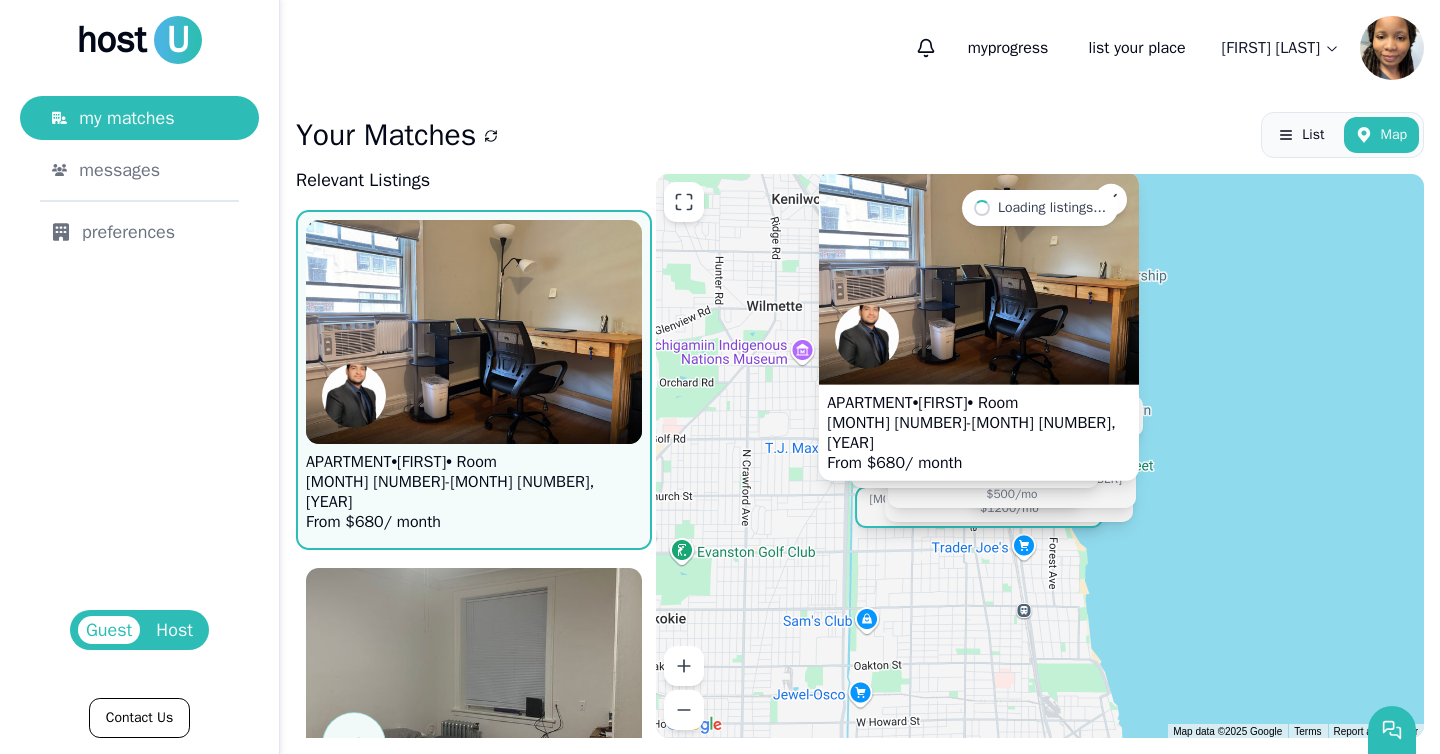 drag, startPoint x: 845, startPoint y: 458, endPoint x: 784, endPoint y: 511, distance: 80.80842 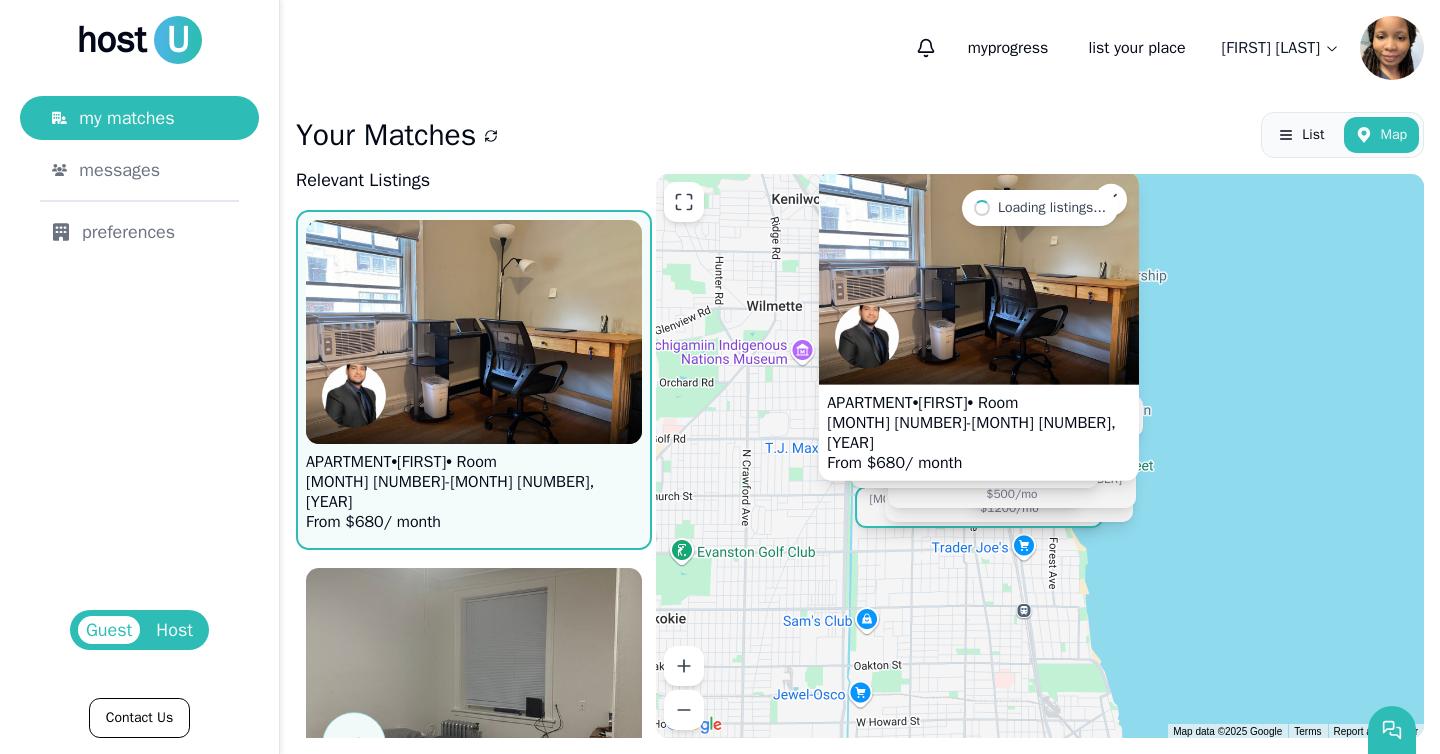click on "APARTMENT  •  [FIRST]  • Room [MONTH] [NUMBER]  -  [MONTH] [NUMBER], [YEAR] From $  [PRICE]  / month [MONTH] [NUMBER] - [MONTH] [NUMBER] $[PRICE] /mo [MONTH] [NUMBER] - [MONTH] [NUMBER] $[PRICE] /mo [MONTH] [NUMBER] - [MONTH] [NUMBER] $[PRICE] /mo [MONTH] [NUMBER] - [MONTH] [NUMBER] $[PRICE] /mo [MONTH] [NUMBER] - [MONTH] [NUMBER] $[PRICE] /mo [MONTH] [NUMBER] - [MONTH] [NUMBER] $[PRICE] /mo [MONTH] [NUMBER] - [MONTH] [NUMBER] $[PRICE] /mo [MONTH] [NUMBER] - [MONTH] [NUMBER] $[PRICE] /mo [MONTH] [NUMBER] - [MONTH] [NUMBER] $[PRICE] /mo [MONTH] [NUMBER]-[NUMBER] $[PRICE] /mo [MONTH] [NUMBER] - [MONTH] [NUMBER] $[PRICE] /mo [MONTH] [NUMBER] - [MONTH] [NUMBER] $[PRICE] /mo [MONTH] [NUMBER] - [MONTH] [NUMBER] $[PRICE] /mo [MONTH] [NUMBER] - [MONTH] [NUMBER] $[PRICE] /mo [MONTH] [NUMBER] - [MONTH] [NUMBER] $[PRICE] /mo [MONTH] [NUMBER] - [MONTH] [NUMBER] $[PRICE] /mo [MONTH] [NUMBER] - [MONTH] [NUMBER] $[PRICE] /mo [MONTH] [NUMBER] - [MONTH] [NUMBER] $[PRICE] /mo [MONTH] [NUMBER] - [MONTH] [NUMBER] $[PRICE] /mo" at bounding box center [1040, 456] 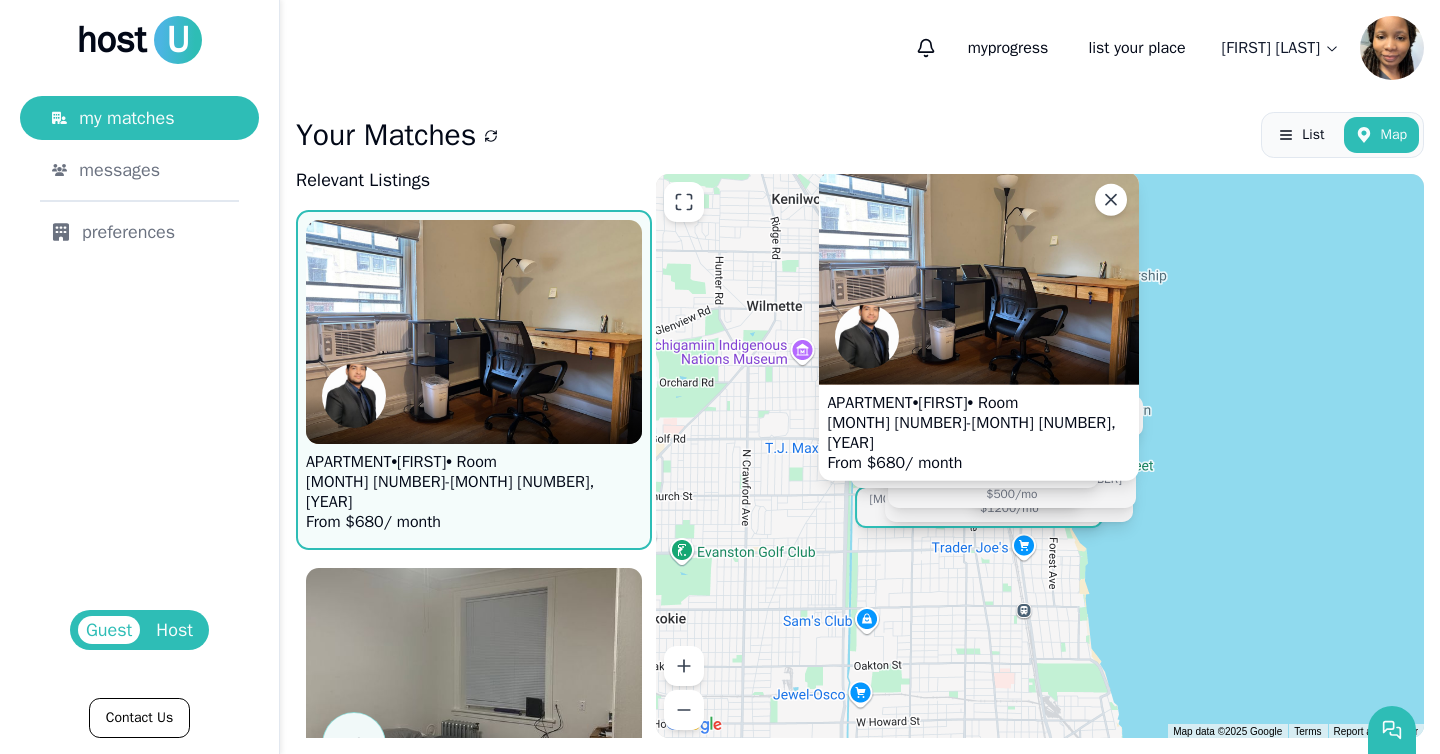 click on "APARTMENT  •  [FIRST]  • Room [MONTH] [NUMBER]  -  [MONTH] [NUMBER], [YEAR] From $  [PRICE]  / month [MONTH] [NUMBER] - [MONTH] [NUMBER] $[PRICE] /mo [MONTH] [NUMBER] - [MONTH] [NUMBER] $[PRICE] /mo [MONTH] [NUMBER] - [MONTH] [NUMBER] $[PRICE] /mo [MONTH] [NUMBER] - [MONTH] [NUMBER] $[PRICE] /mo [MONTH] [NUMBER] - [MONTH] [NUMBER] $[PRICE] /mo [MONTH] [NUMBER] - [MONTH] [NUMBER] $[PRICE] /mo [MONTH] [NUMBER] - [MONTH] [NUMBER] $[PRICE] /mo [MONTH] [NUMBER] - [MONTH] [NUMBER] $[PRICE] /mo [MONTH] [NUMBER] - [MONTH] [NUMBER] $[PRICE] /mo [MONTH] [NUMBER]-[NUMBER] $[PRICE] /mo [MONTH] [NUMBER] - [MONTH] [NUMBER] $[PRICE] /mo [MONTH] [NUMBER] - [MONTH] [NUMBER] $[PRICE] /mo [MONTH] [NUMBER] - [MONTH] [NUMBER] $[PRICE] /mo [MONTH] [NUMBER] - [MONTH] [NUMBER] $[PRICE] /mo [MONTH] [NUMBER] - [MONTH] [NUMBER] $[PRICE] /mo [MONTH] [NUMBER] - [MONTH] [NUMBER] $[PRICE] /mo [MONTH] [NUMBER] - [MONTH] [NUMBER] $[PRICE] /mo [MONTH] [NUMBER] - [MONTH] [NUMBER] $[PRICE] /mo [MONTH] [NUMBER] - [MONTH] [NUMBER] $[PRICE] /mo" at bounding box center [1040, 456] 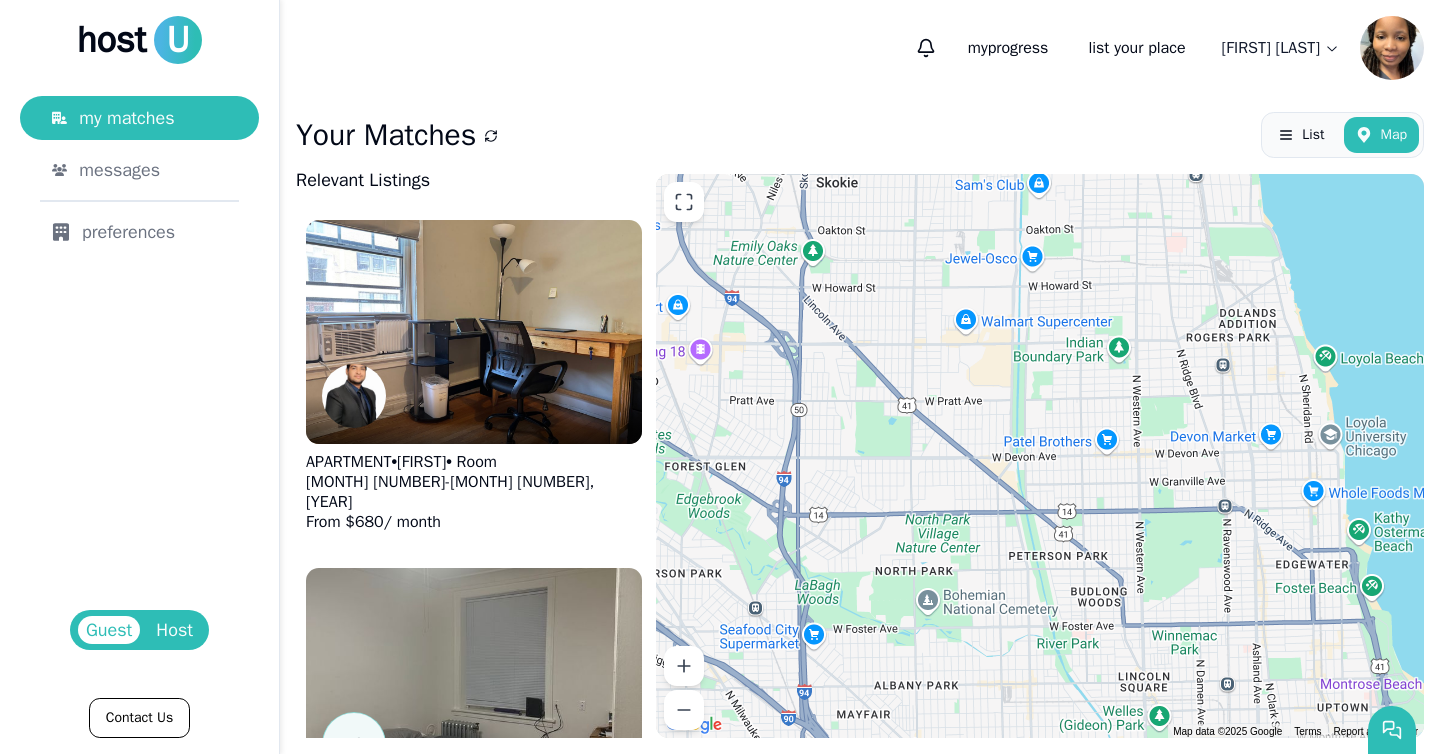 drag, startPoint x: 922, startPoint y: 612, endPoint x: 1094, endPoint y: 173, distance: 471.4923 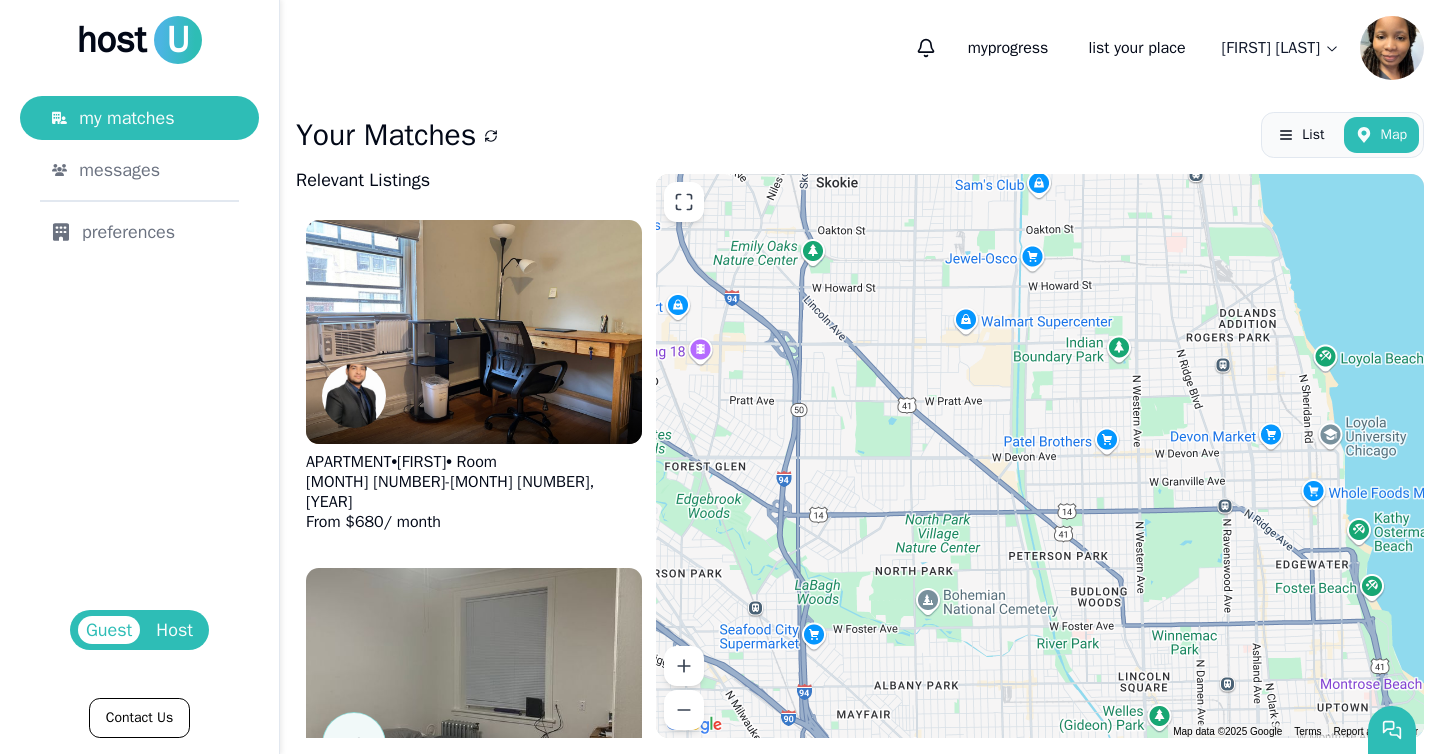 click on "[MONTH] [NUMBER] - [MONTH] [NUMBER] $[PRICE] /mo [MONTH] [NUMBER] - [MONTH] [NUMBER] $[PRICE] /mo [MONTH] [NUMBER] - [MONTH] [NUMBER] $[PRICE] /mo [MONTH] [NUMBER] - [MONTH] [NUMBER] $[PRICE] /mo [MONTH] [NUMBER] - [MONTH] [NUMBER] $[PRICE] /mo [MONTH] [NUMBER] - [MONTH] [NUMBER] $[PRICE] /mo [MONTH] [NUMBER] - [MONTH] [NUMBER] $[PRICE] /mo [MONTH] [NUMBER] - [MONTH] [NUMBER] $[PRICE] /mo [MONTH] [NUMBER] - [MONTH] [NUMBER] $[PRICE] /mo [MONTH] [NUMBER]-[NUMBER] $[PRICE] /mo [MONTH] [NUMBER] - [MONTH] [NUMBER] $[PRICE] /mo [MONTH] [NUMBER] - [MONTH] [NUMBER] $[PRICE] /mo [MONTH] [NUMBER] - [MONTH] [NUMBER] $[PRICE] /mo [MONTH] [NUMBER] - [MONTH] [NUMBER] $[PRICE] /mo [MONTH] [NUMBER] - [MONTH] [NUMBER] $[PRICE] /mo [MONTH] [NUMBER] - [MONTH] [NUMBER] $[PRICE] /mo [MONTH] [NUMBER] - [MONTH] [NUMBER] $[PRICE] /mo [MONTH] [NUMBER] - [MONTH] [NUMBER] $[PRICE] /mo [MONTH] [NUMBER] - [MONTH] [NUMBER] $[PRICE] /mo [MONTH] [NUMBER] - [MONTH] [NUMBER] $[PRICE] /mo" at bounding box center [1040, 456] 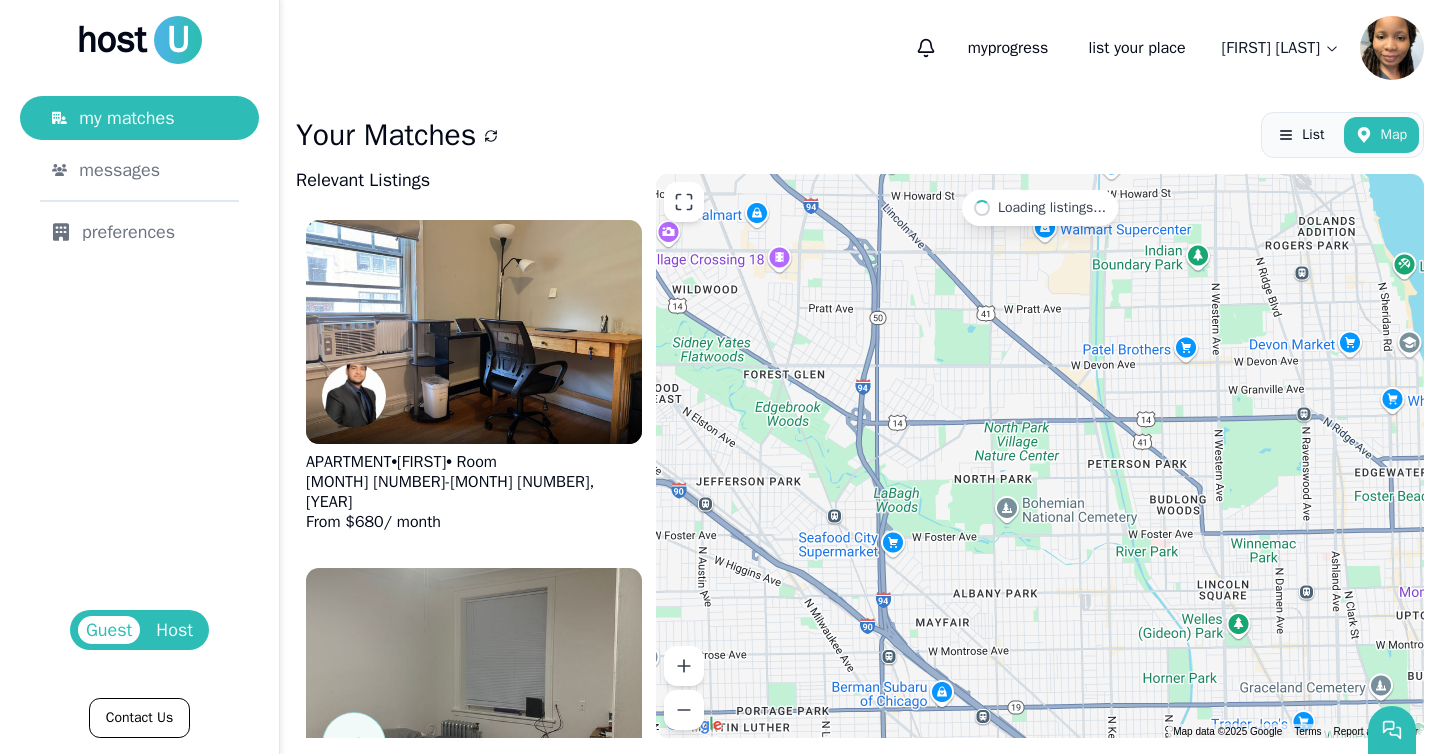 drag, startPoint x: 927, startPoint y: 460, endPoint x: 1013, endPoint y: 359, distance: 132.65369 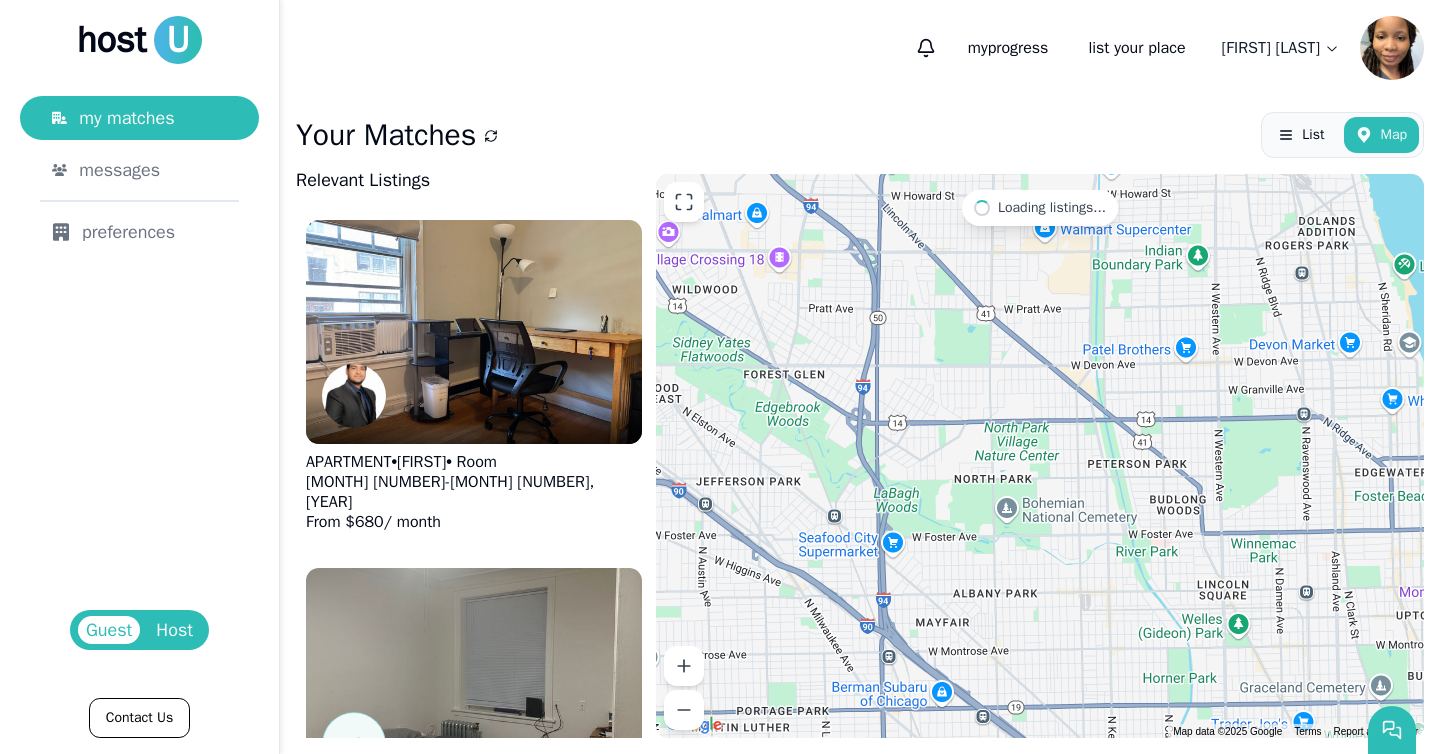 click at bounding box center [1040, 456] 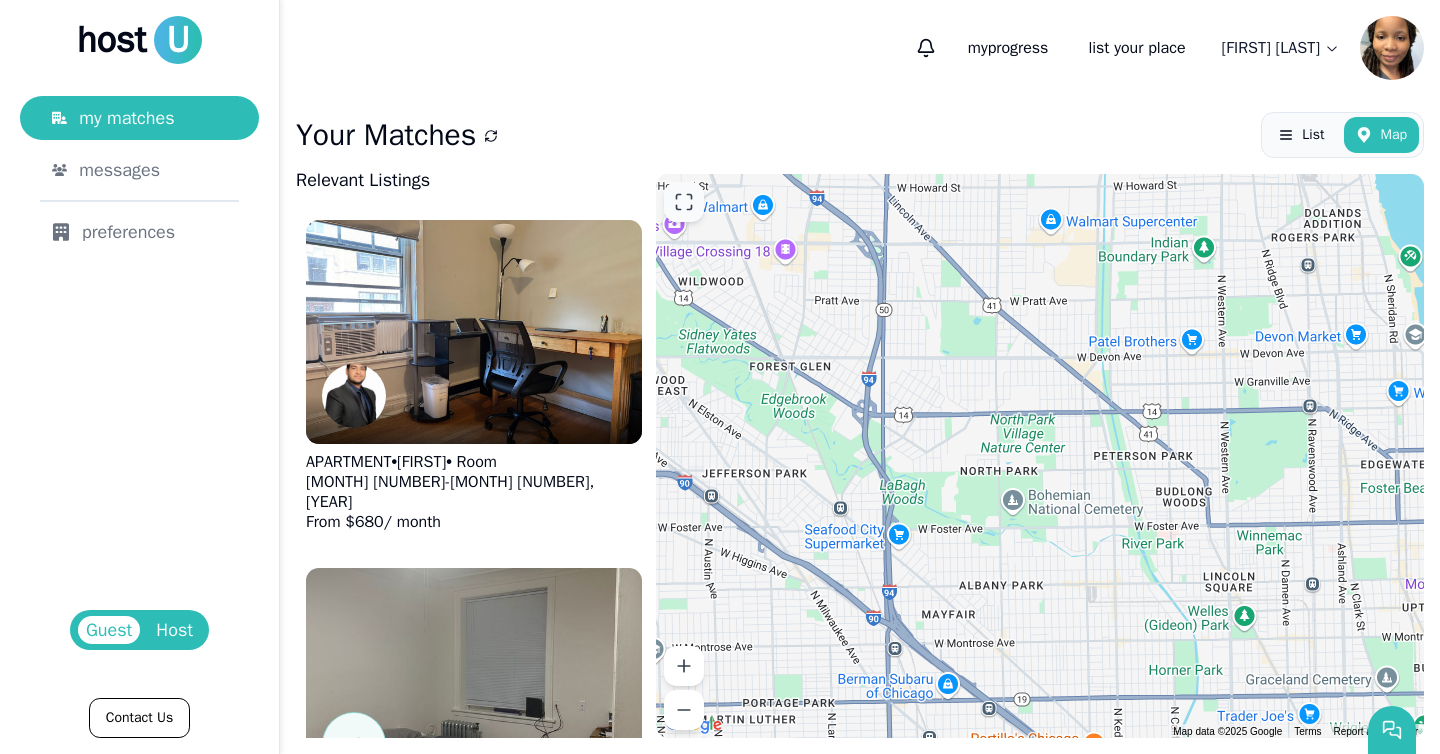 click 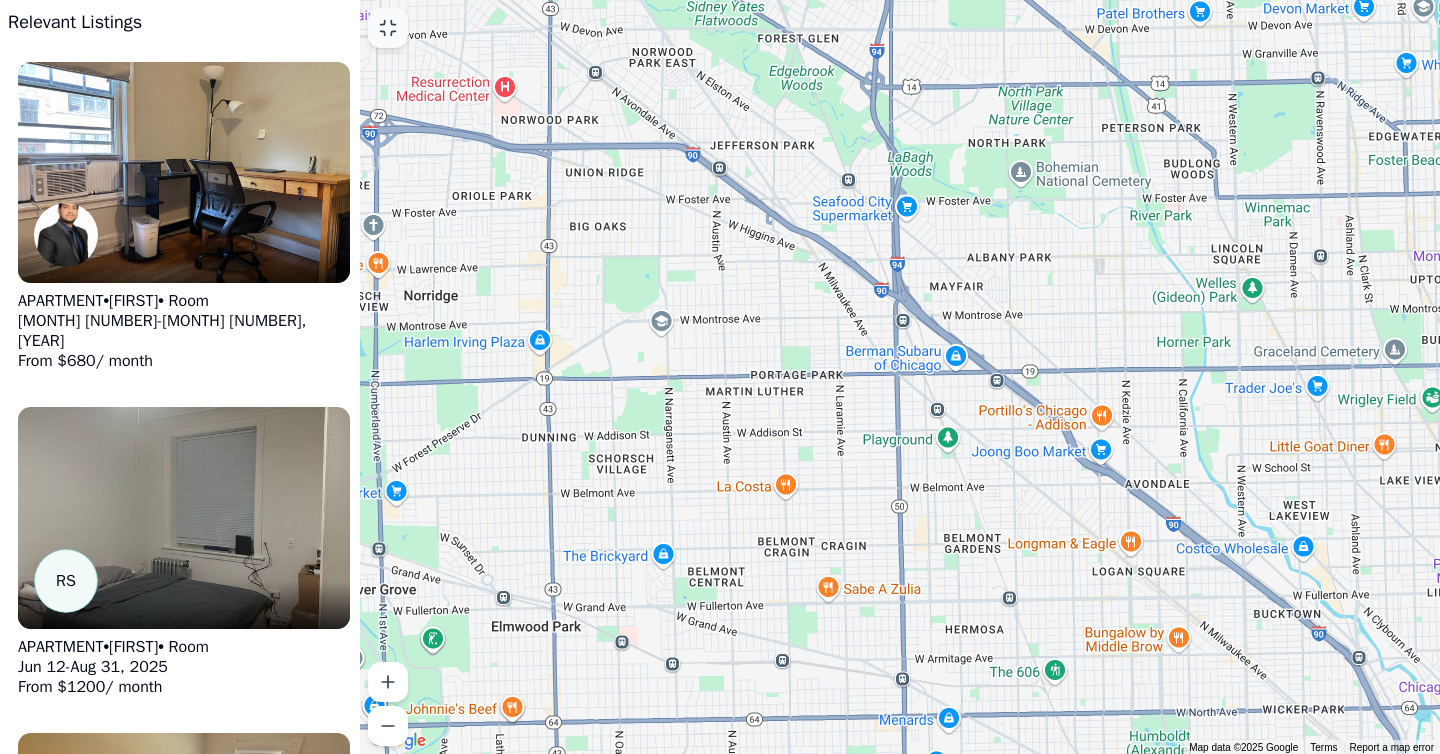 drag, startPoint x: 542, startPoint y: 421, endPoint x: 671, endPoint y: 83, distance: 361.78033 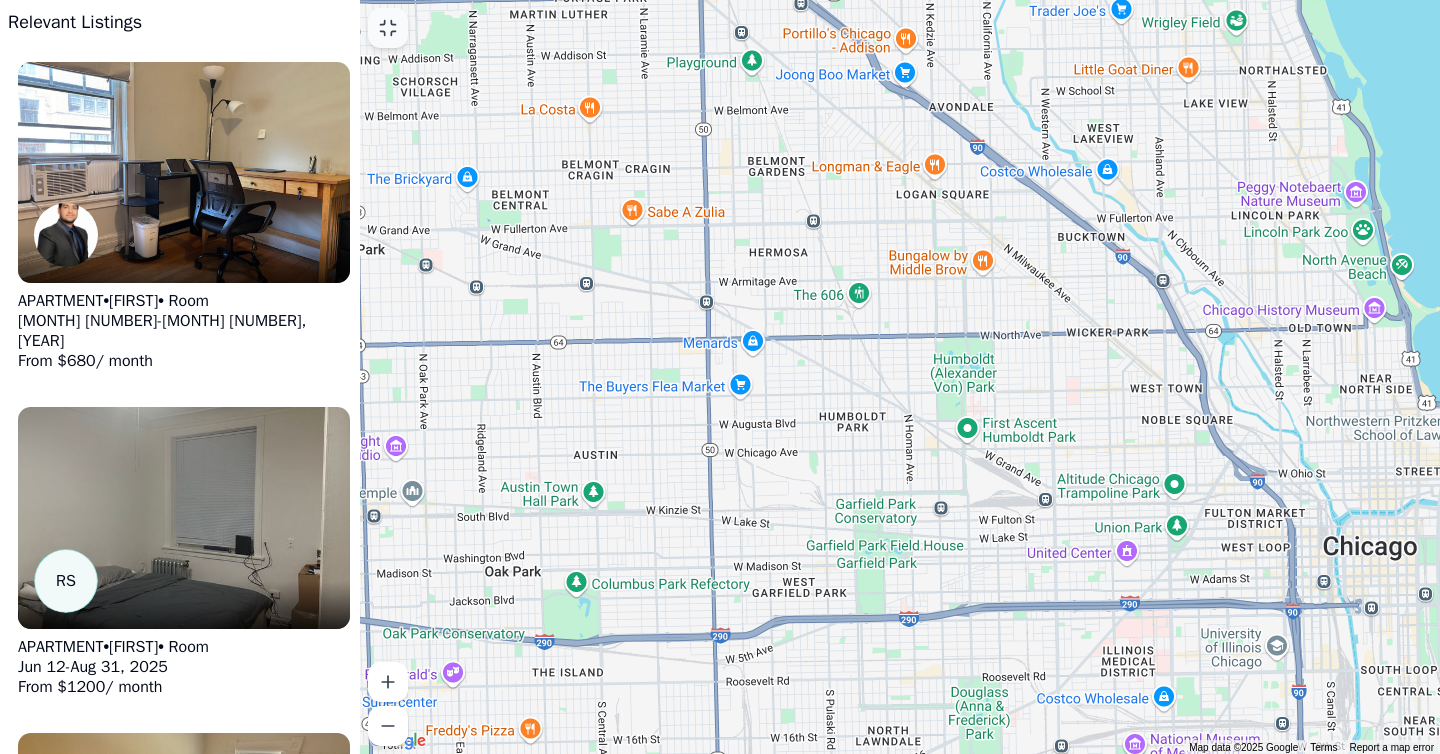drag, startPoint x: 966, startPoint y: 285, endPoint x: 797, endPoint y: 5, distance: 327.04892 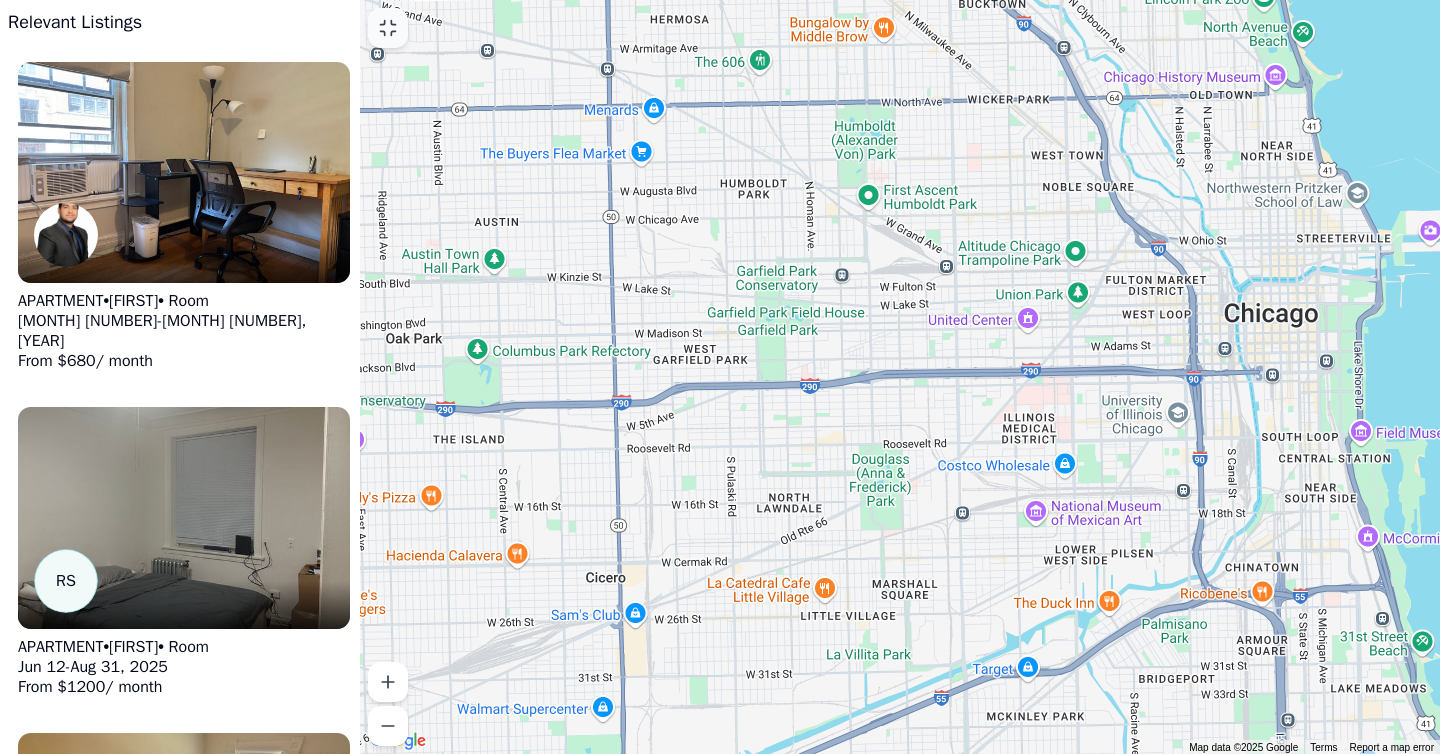 drag, startPoint x: 721, startPoint y: 382, endPoint x: 622, endPoint y: 146, distance: 255.92381 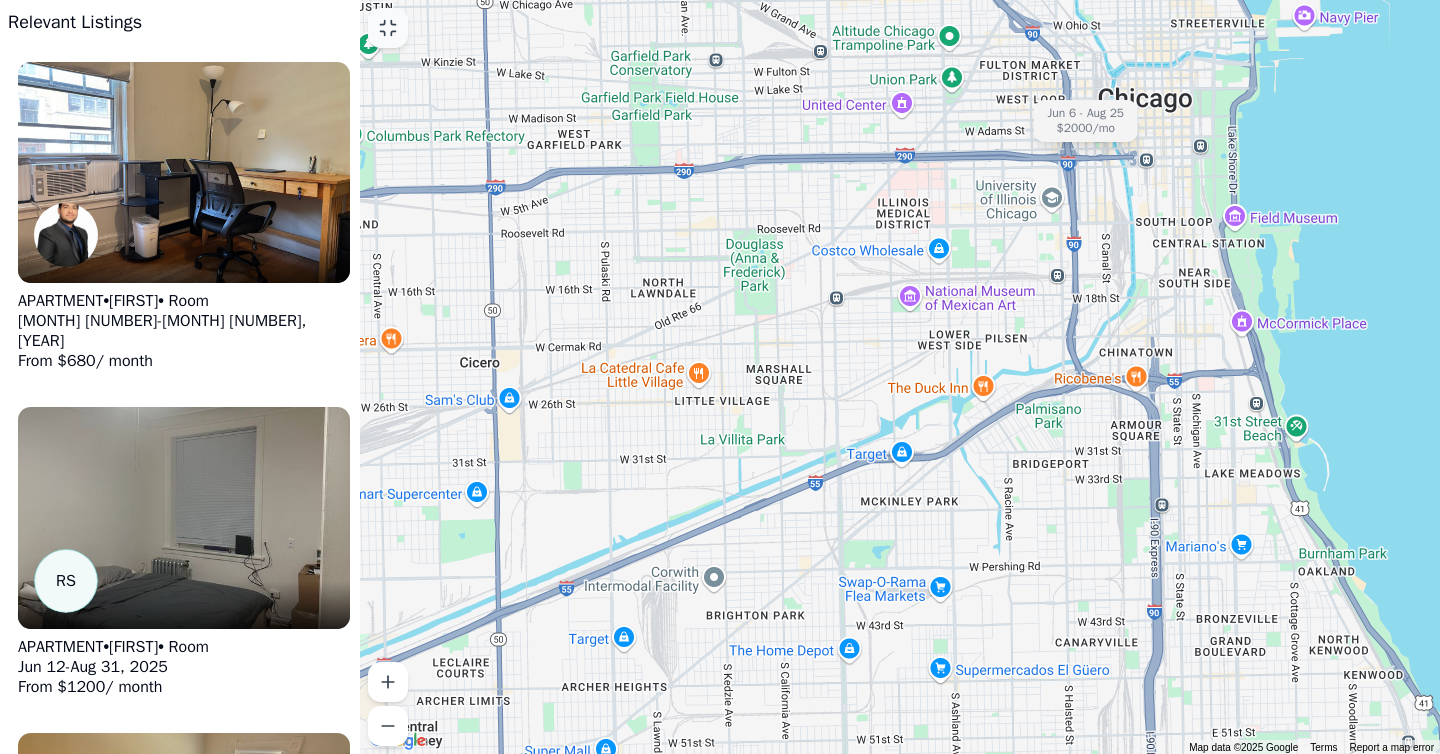 drag, startPoint x: 913, startPoint y: 356, endPoint x: 796, endPoint y: 101, distance: 280.56015 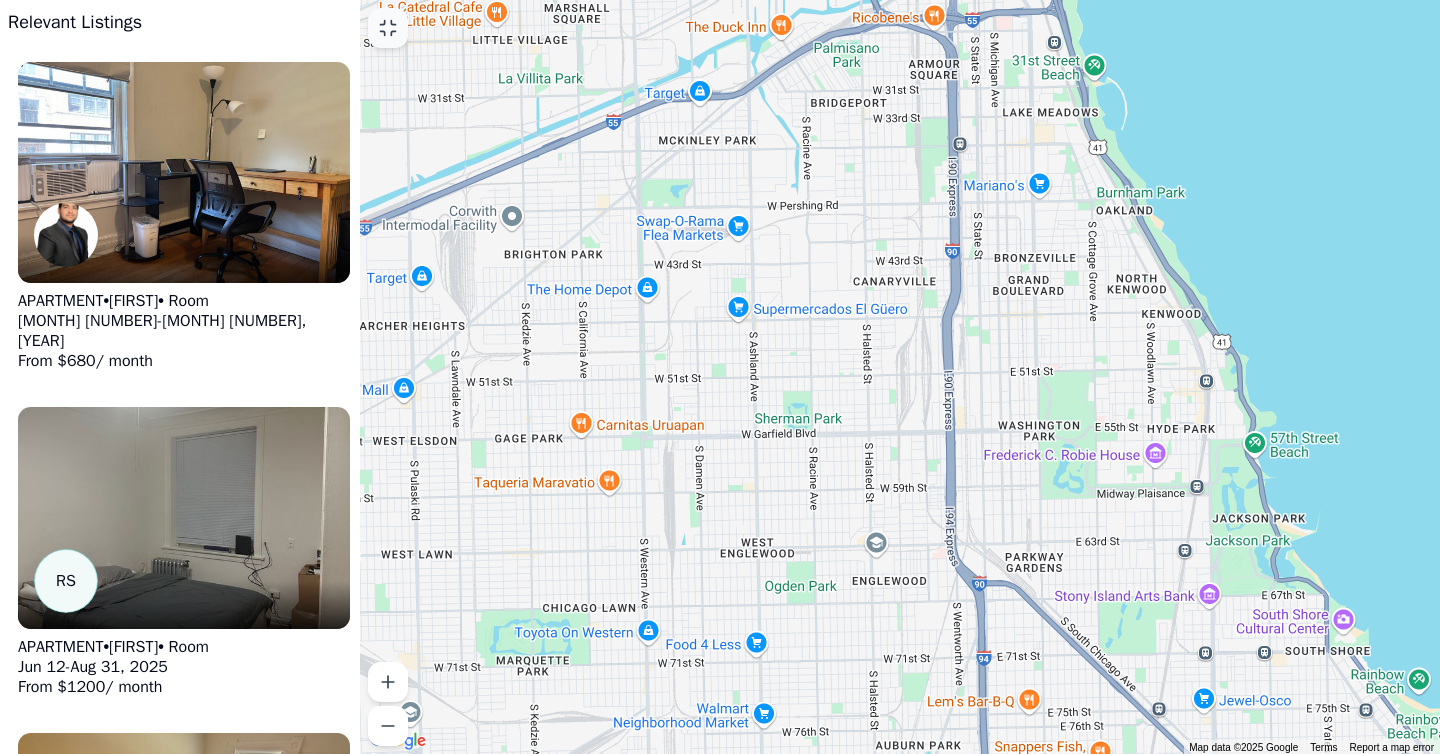 drag, startPoint x: 992, startPoint y: 503, endPoint x: 773, endPoint y: 192, distance: 380.37088 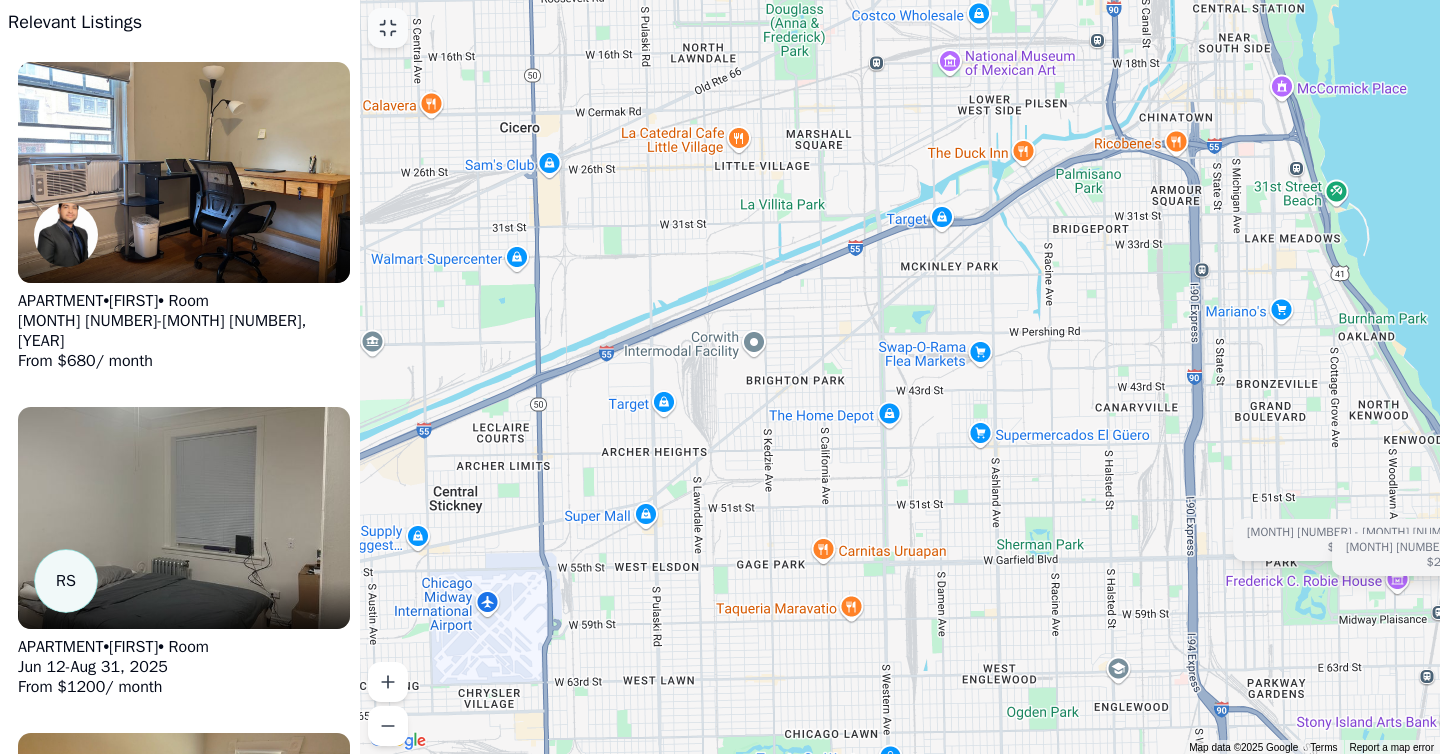 drag, startPoint x: 712, startPoint y: 451, endPoint x: 941, endPoint y: 586, distance: 265.83078 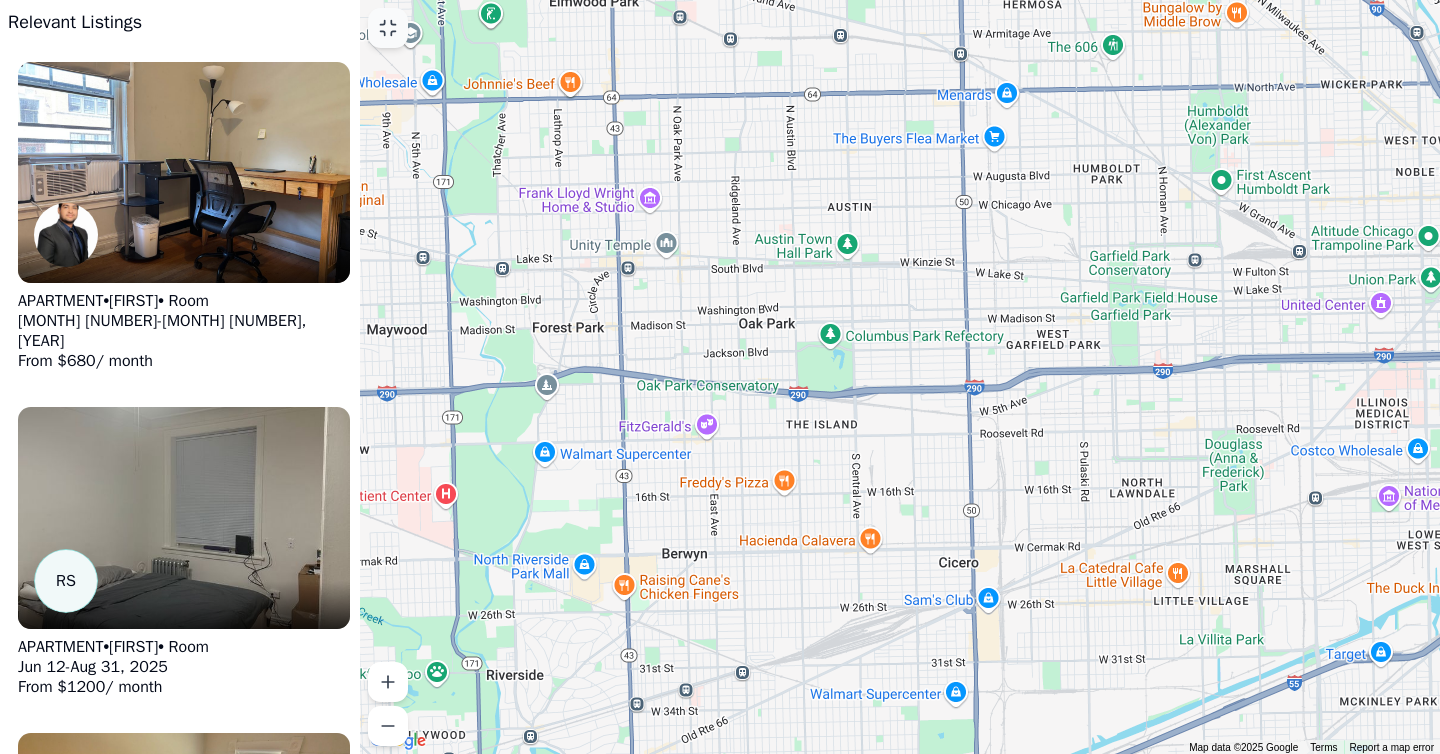 drag, startPoint x: 596, startPoint y: 247, endPoint x: 998, endPoint y: 646, distance: 566.3965 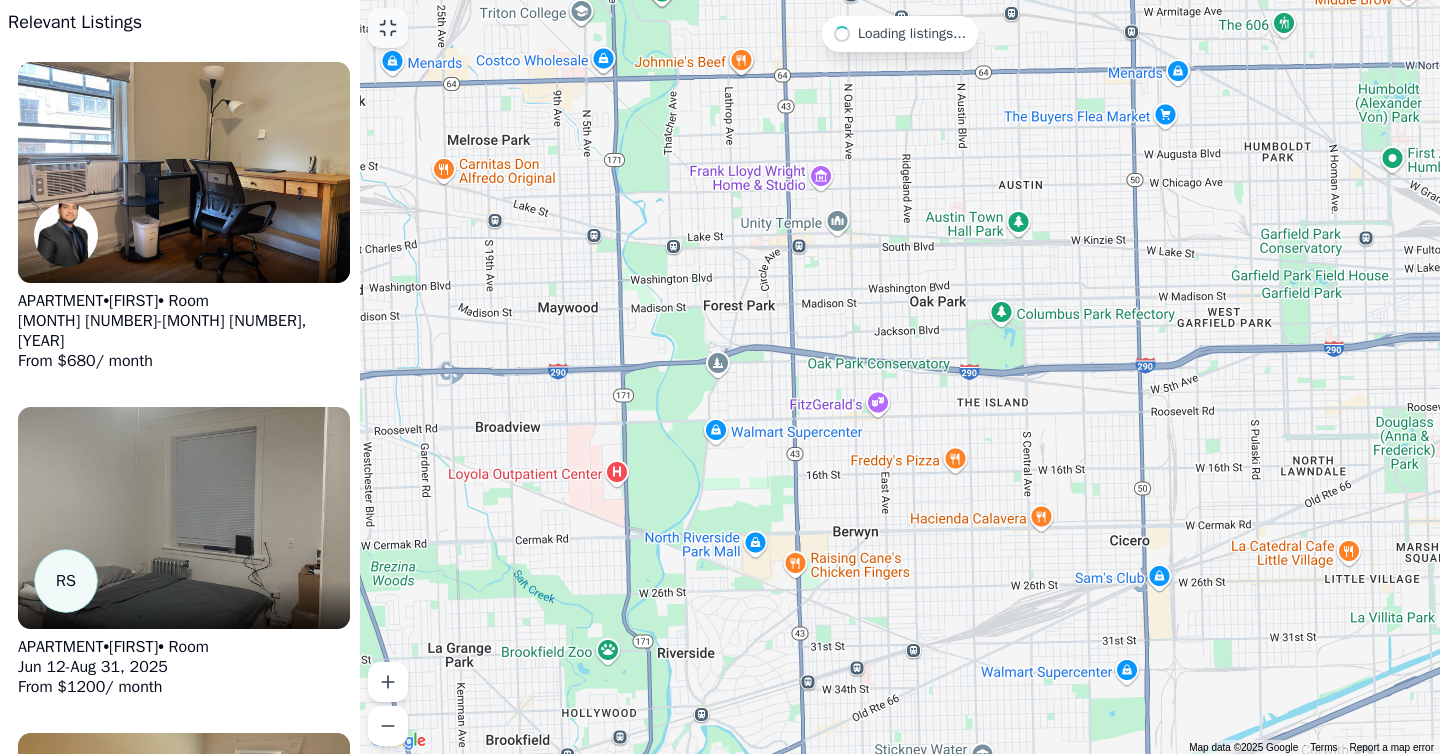 drag, startPoint x: 857, startPoint y: 623, endPoint x: 1035, endPoint y: 605, distance: 178.90779 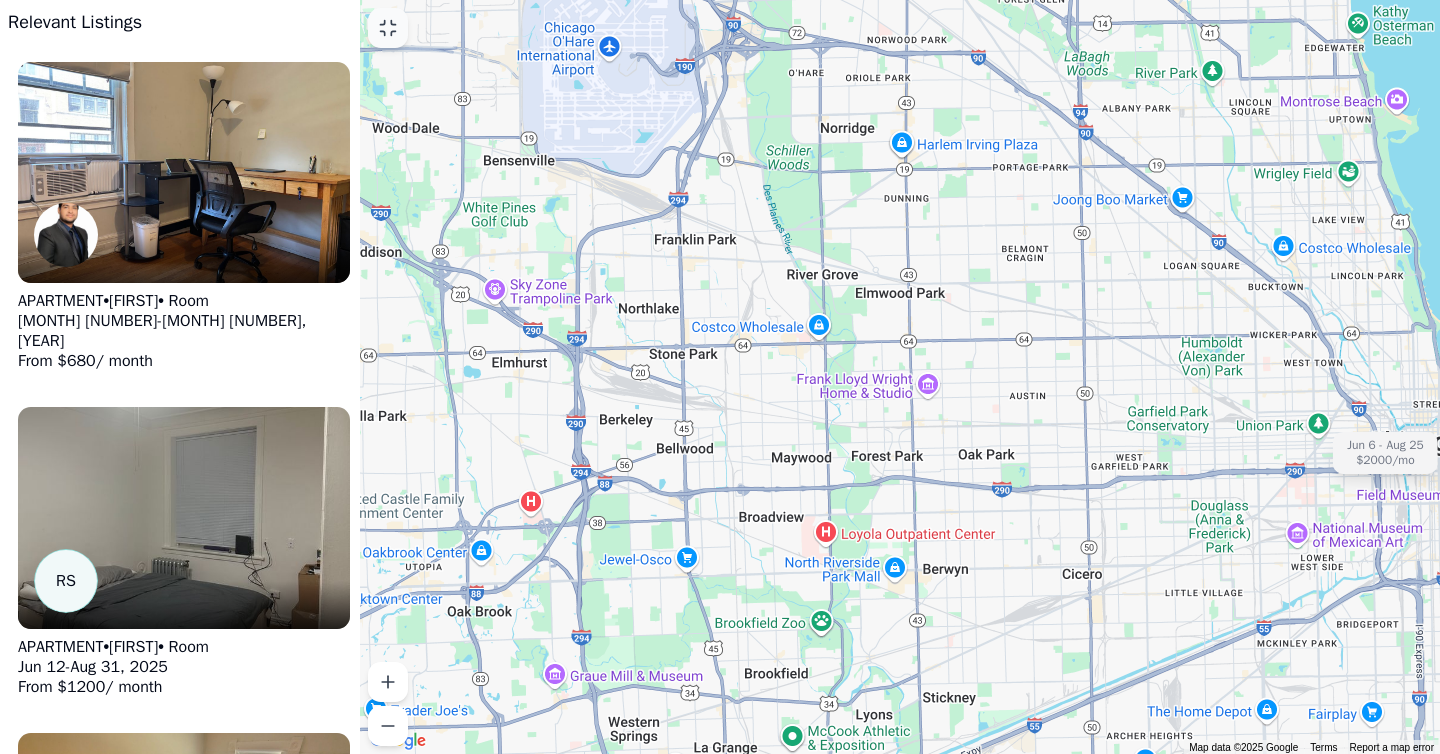 click on "[MONTH] [NUMBER] - [MONTH] [NUMBER] $[PRICE] /mo" at bounding box center [900, 377] 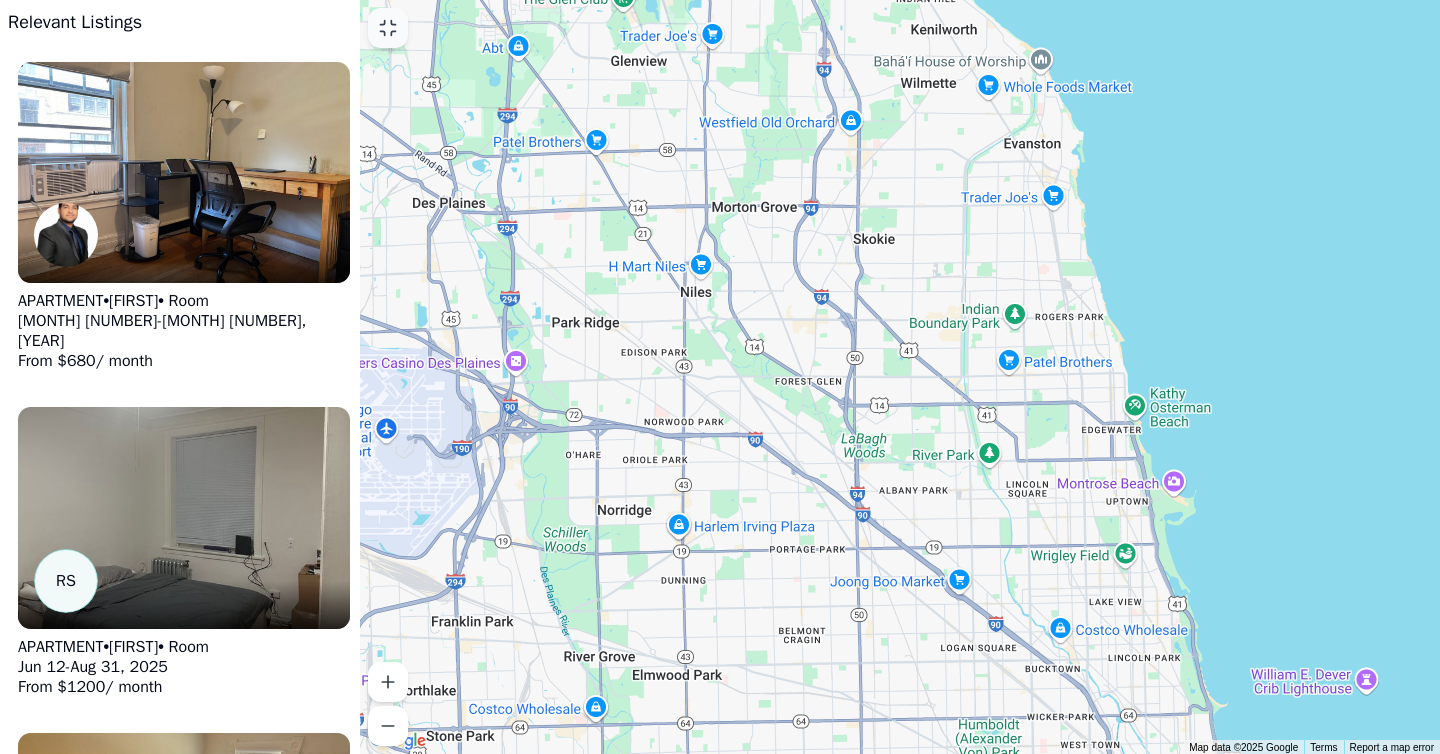 drag, startPoint x: 804, startPoint y: 371, endPoint x: 579, endPoint y: 753, distance: 443.33847 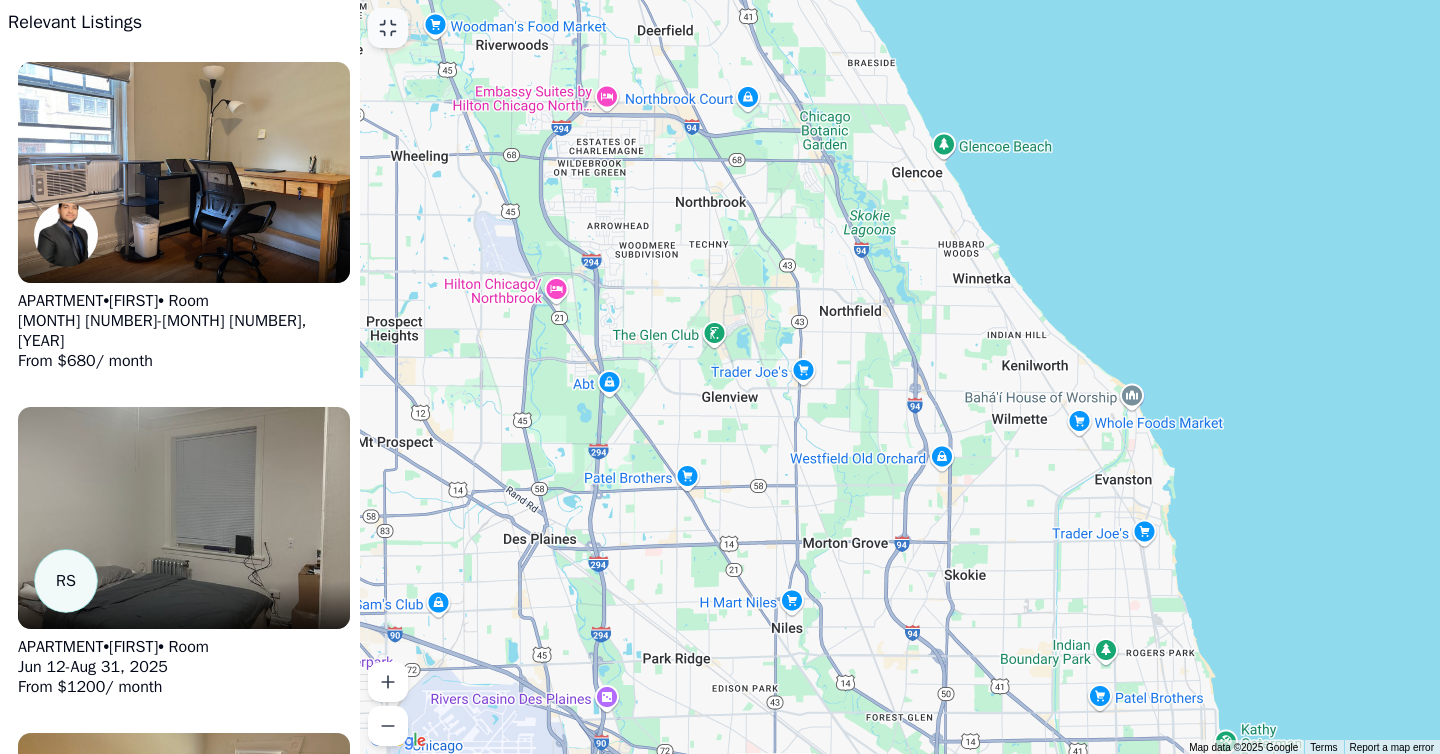 drag, startPoint x: 623, startPoint y: 413, endPoint x: 714, endPoint y: 753, distance: 351.96732 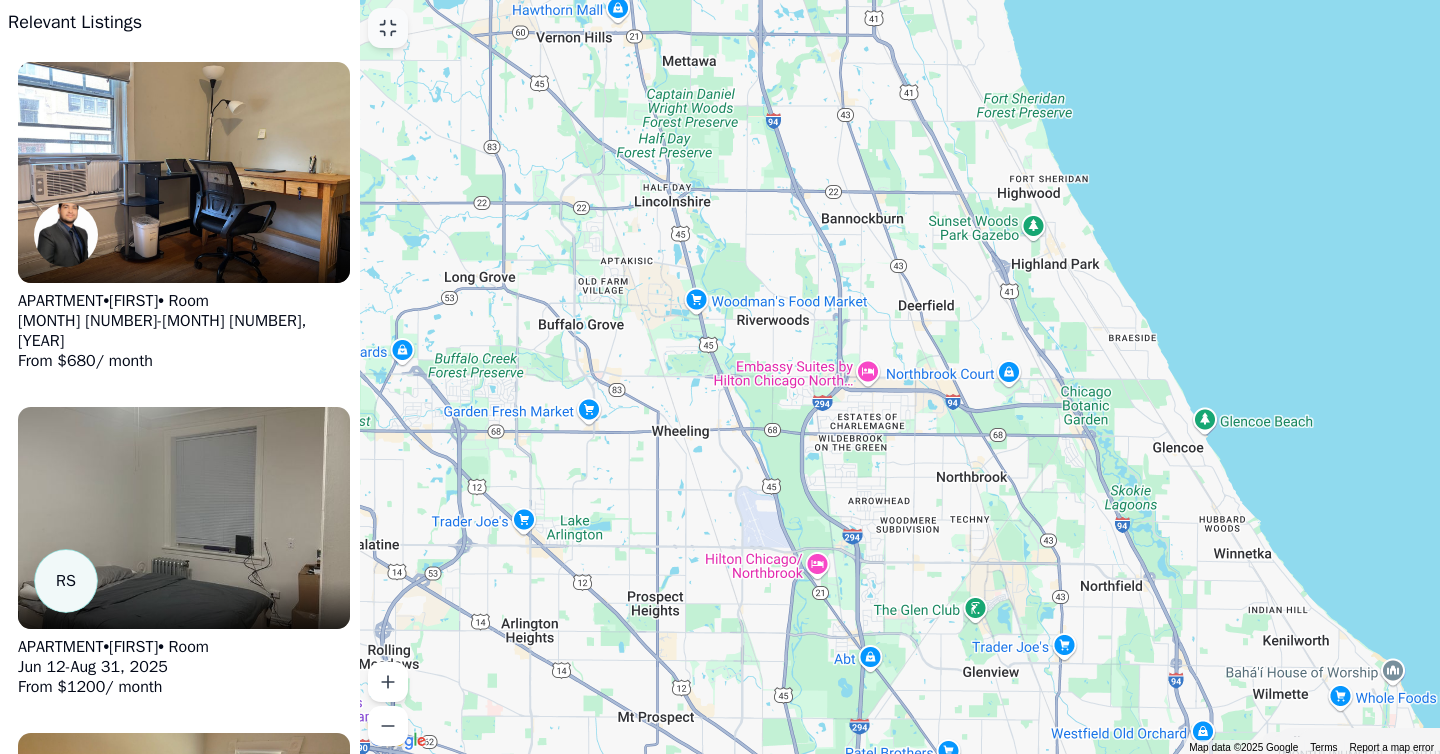 drag, startPoint x: 603, startPoint y: 458, endPoint x: 887, endPoint y: 739, distance: 399.52097 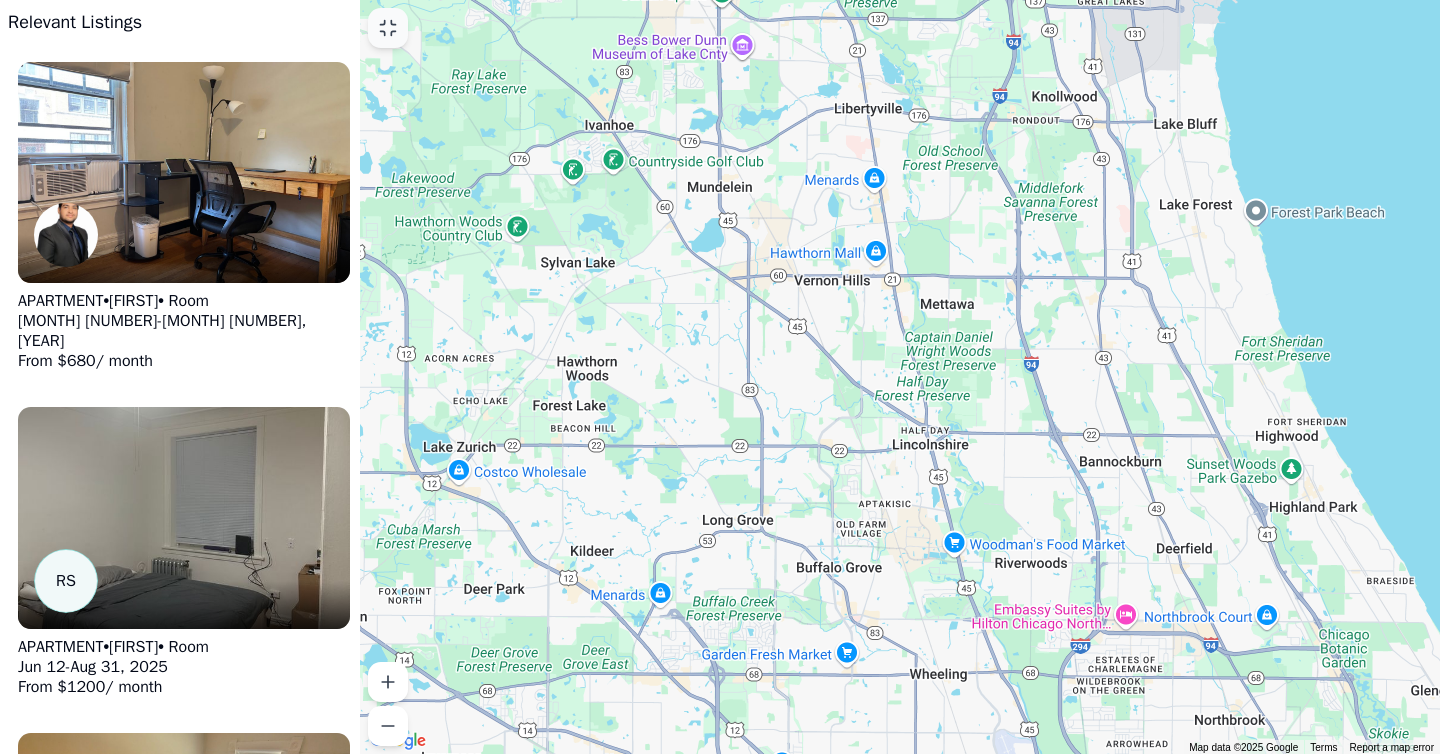 drag, startPoint x: 734, startPoint y: 455, endPoint x: 969, endPoint y: 701, distance: 340.20728 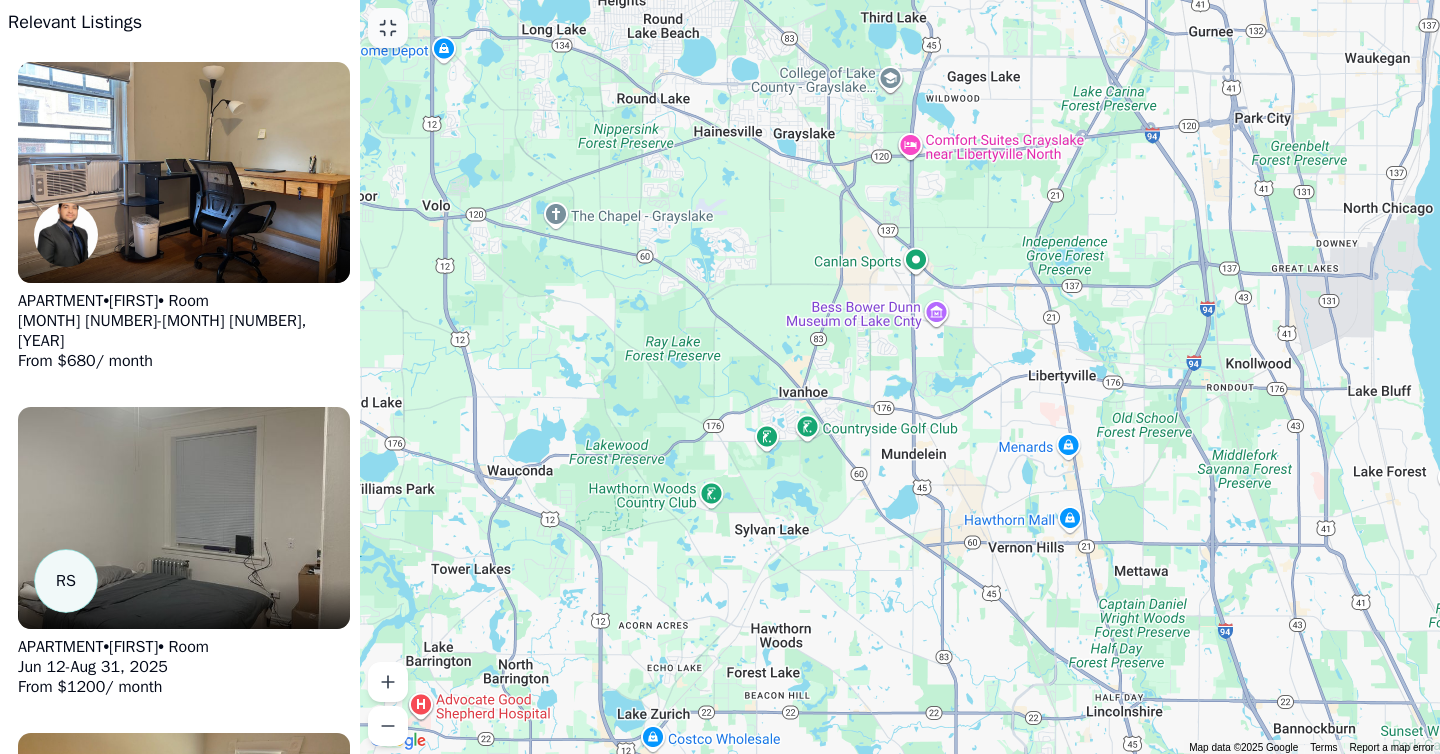 drag, startPoint x: 626, startPoint y: 395, endPoint x: 809, endPoint y: 684, distance: 342.06723 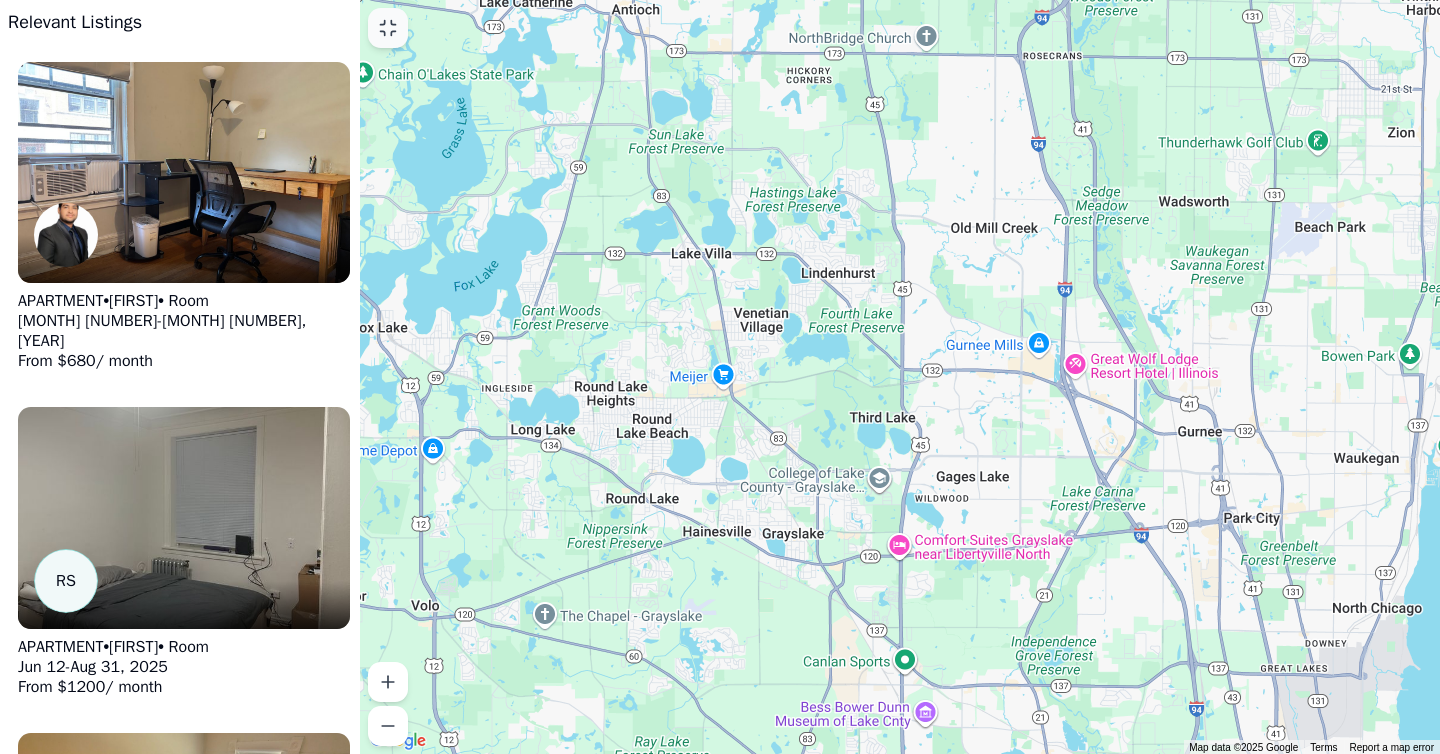 drag, startPoint x: 796, startPoint y: 321, endPoint x: 796, endPoint y: 710, distance: 389 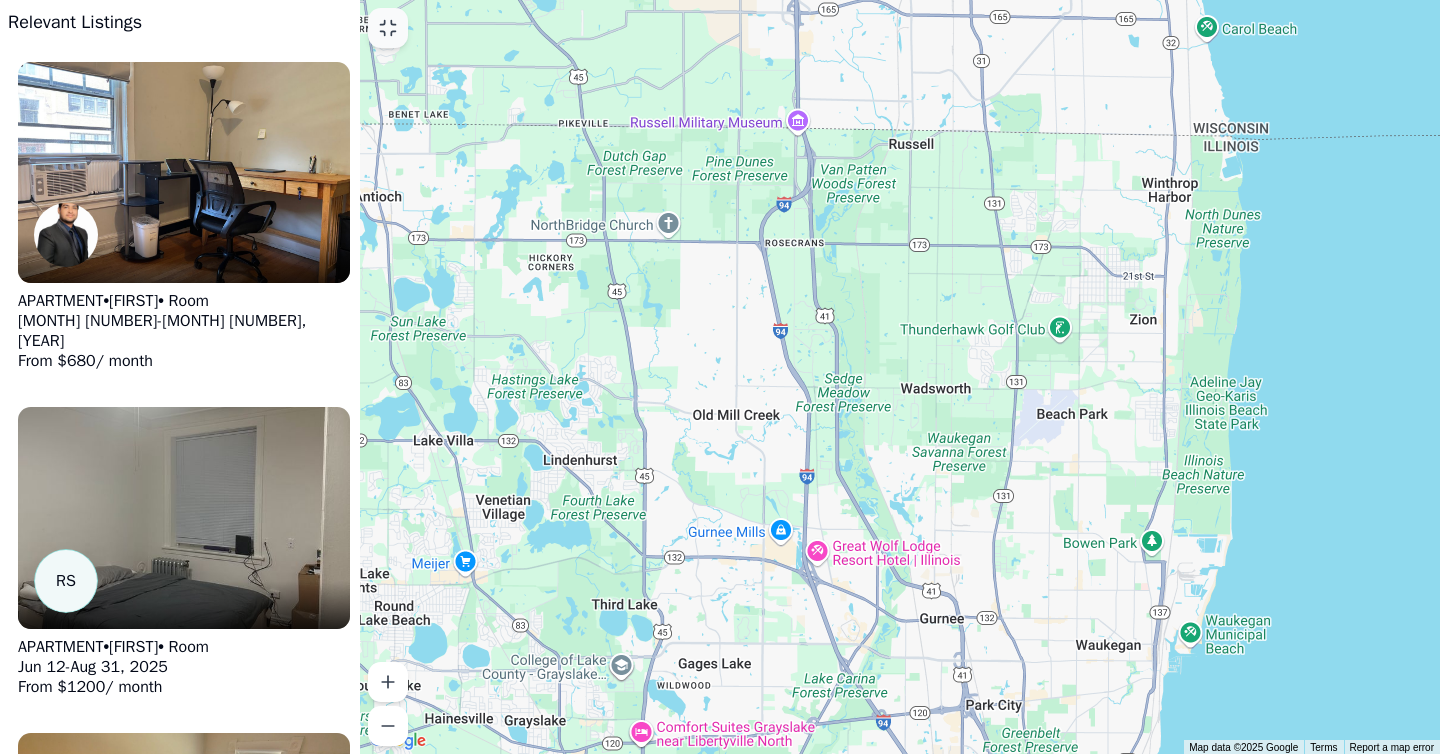 drag, startPoint x: 820, startPoint y: 566, endPoint x: 560, endPoint y: 750, distance: 318.52158 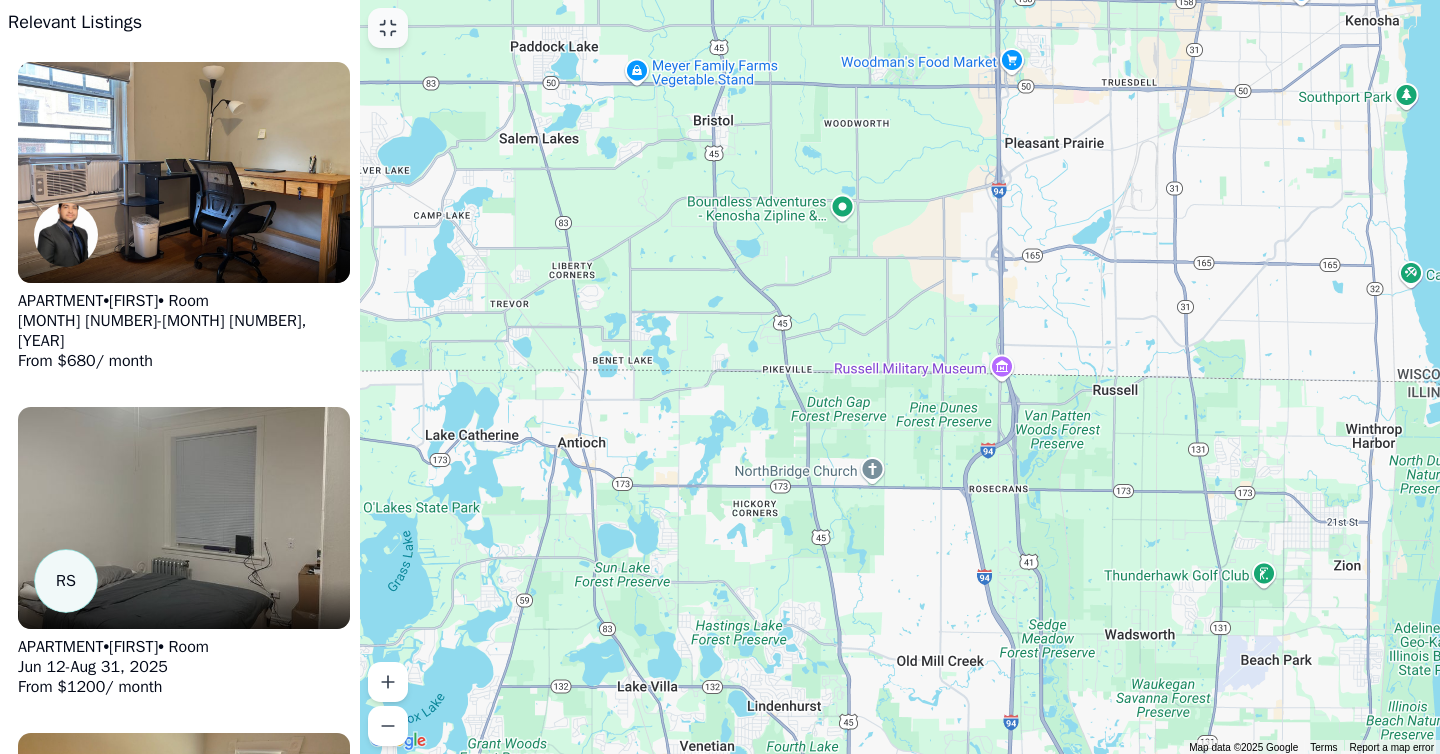 drag, startPoint x: 621, startPoint y: 500, endPoint x: 825, endPoint y: 753, distance: 325 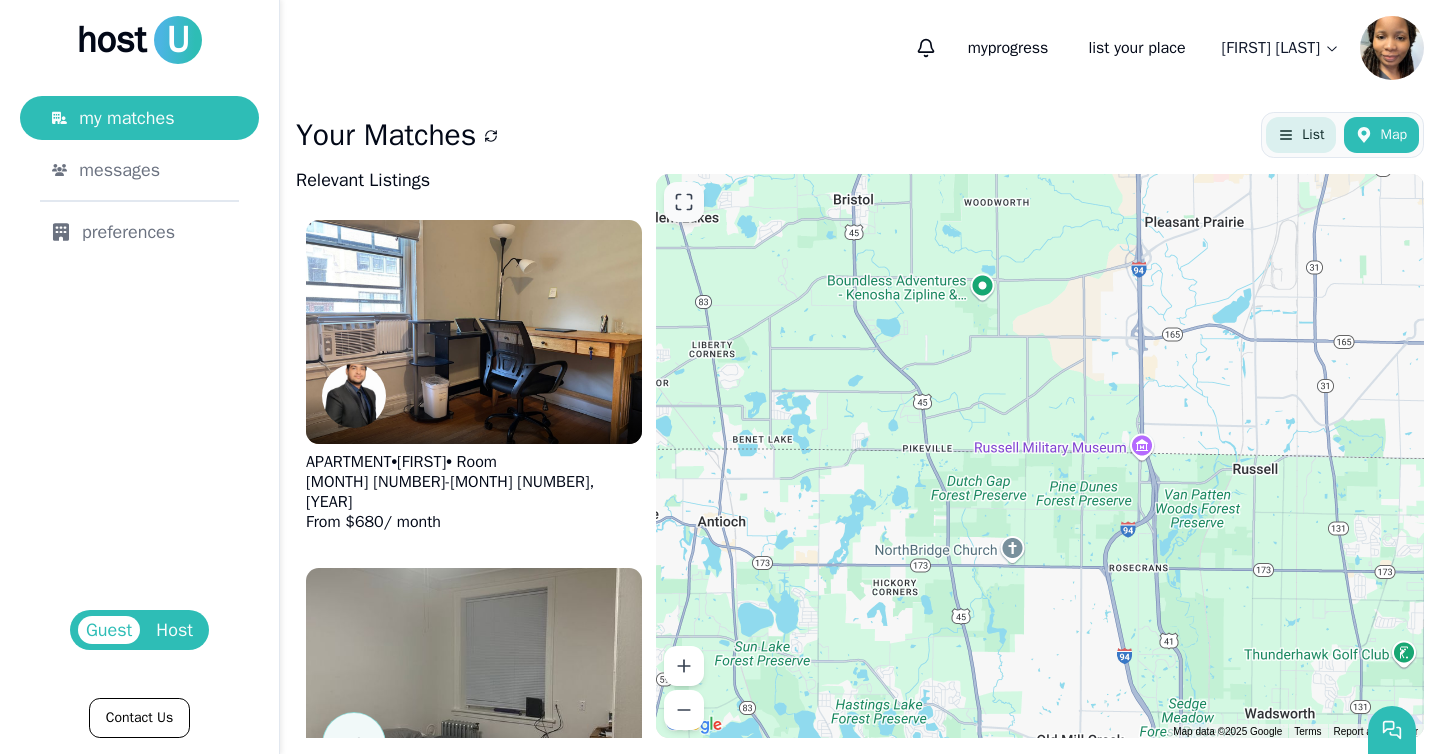 click on "List" at bounding box center (1313, 135) 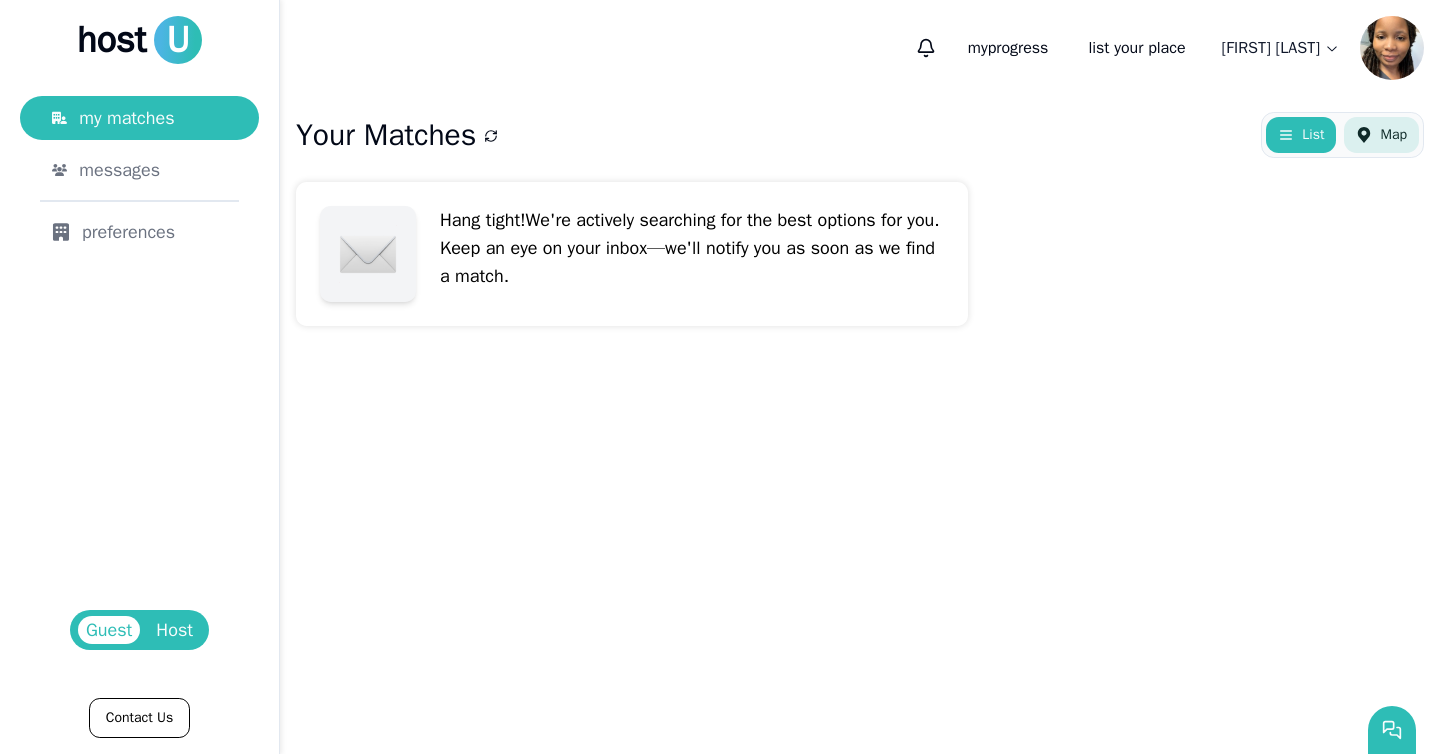 click on "Map" at bounding box center (1393, 135) 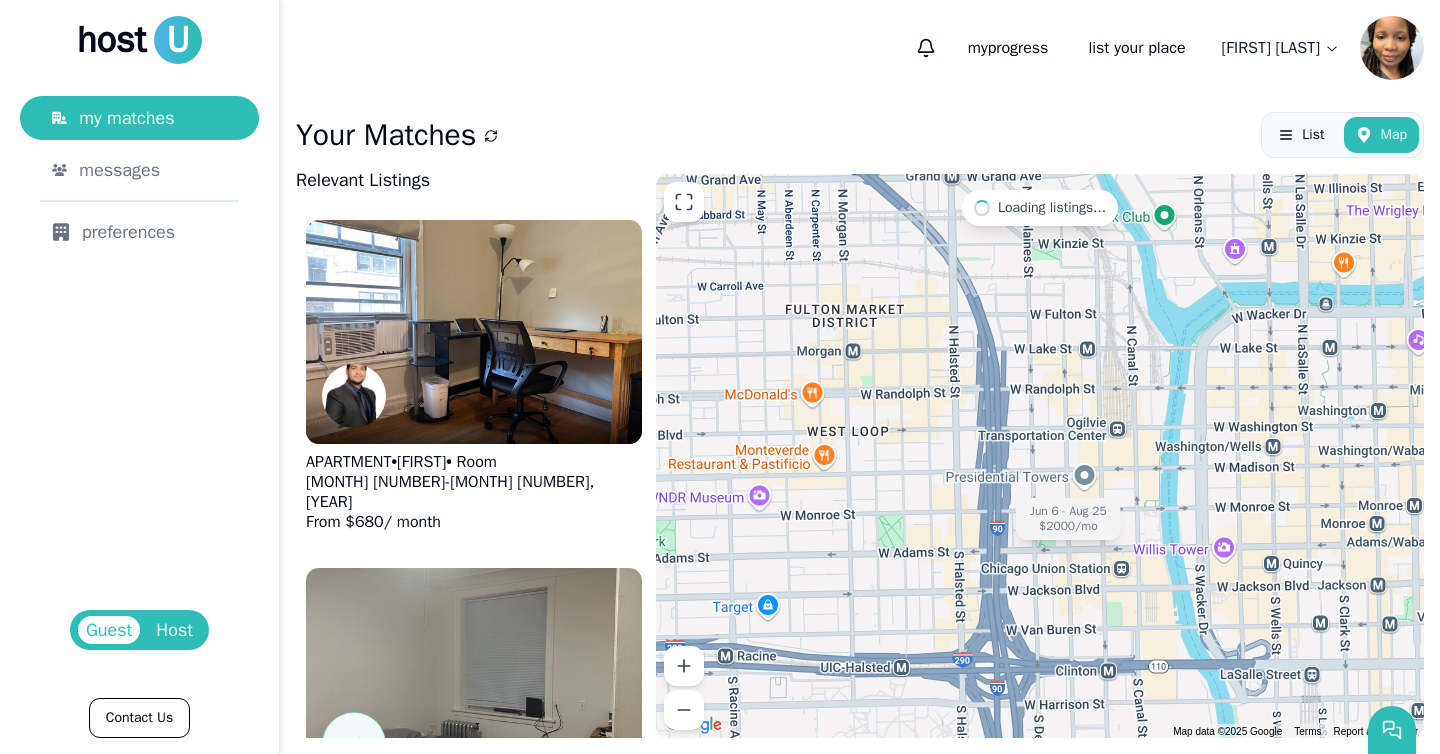 drag, startPoint x: 1032, startPoint y: 632, endPoint x: 1155, endPoint y: 641, distance: 123.32883 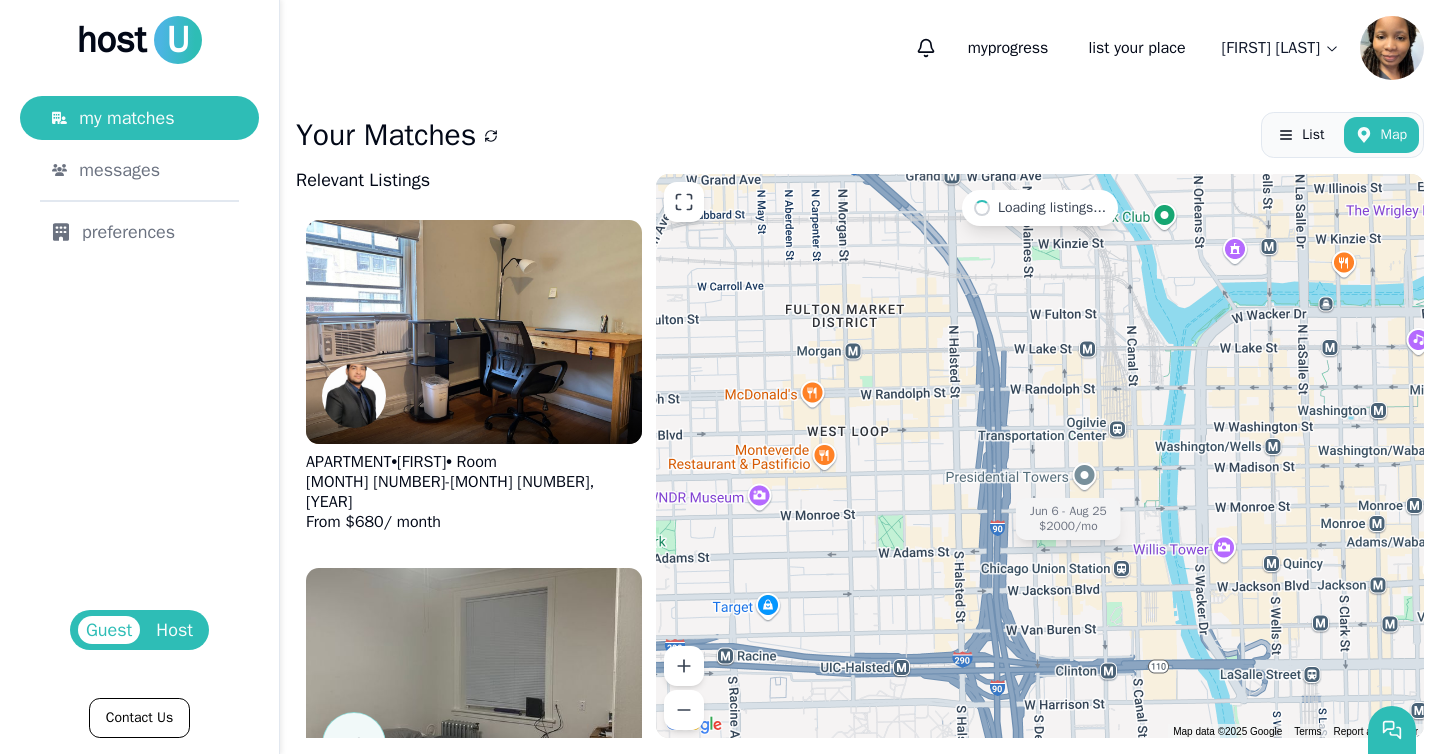 click on "[MONTH] [NUMBER] - [MONTH] [NUMBER] $[PRICE] /mo" at bounding box center (1040, 456) 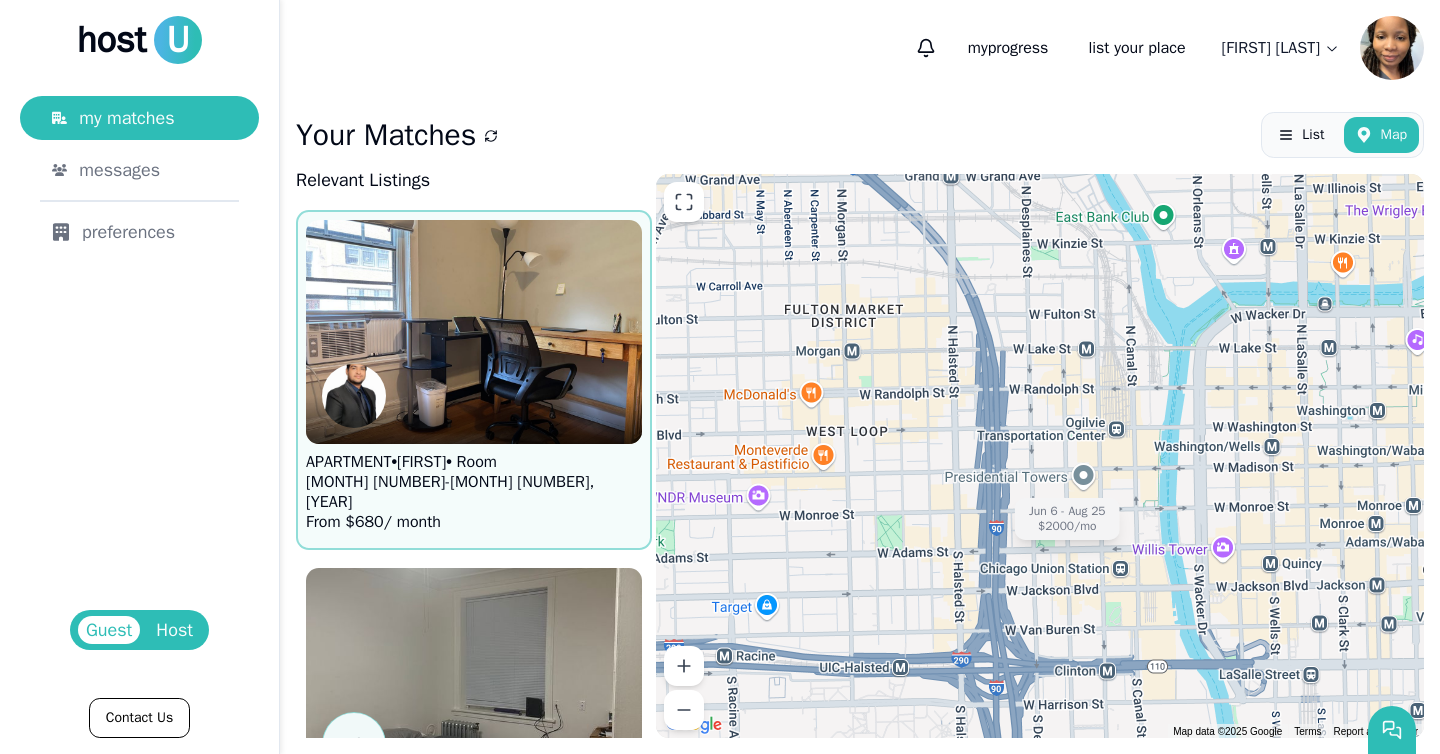 click at bounding box center (474, 332) 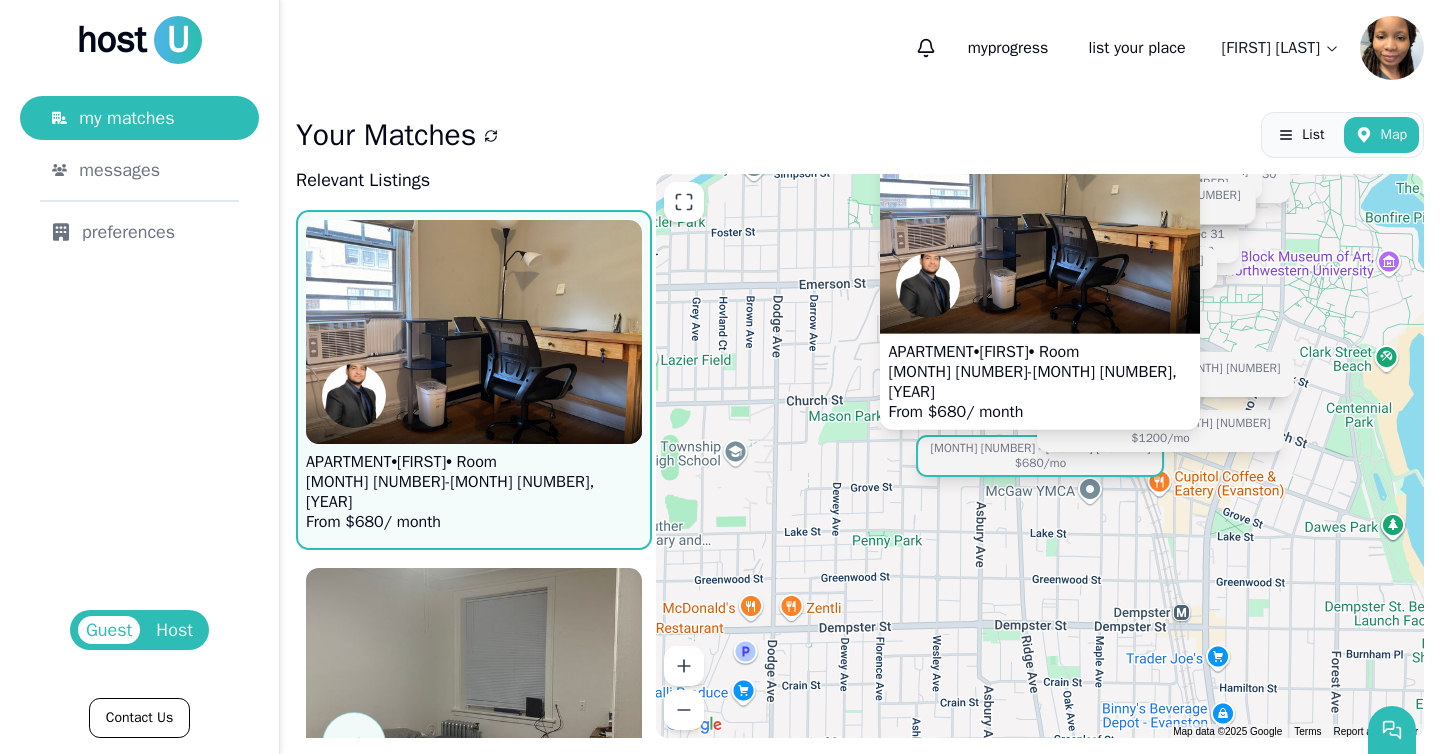 click on "From $  [PRICE]  / month" at bounding box center (474, 522) 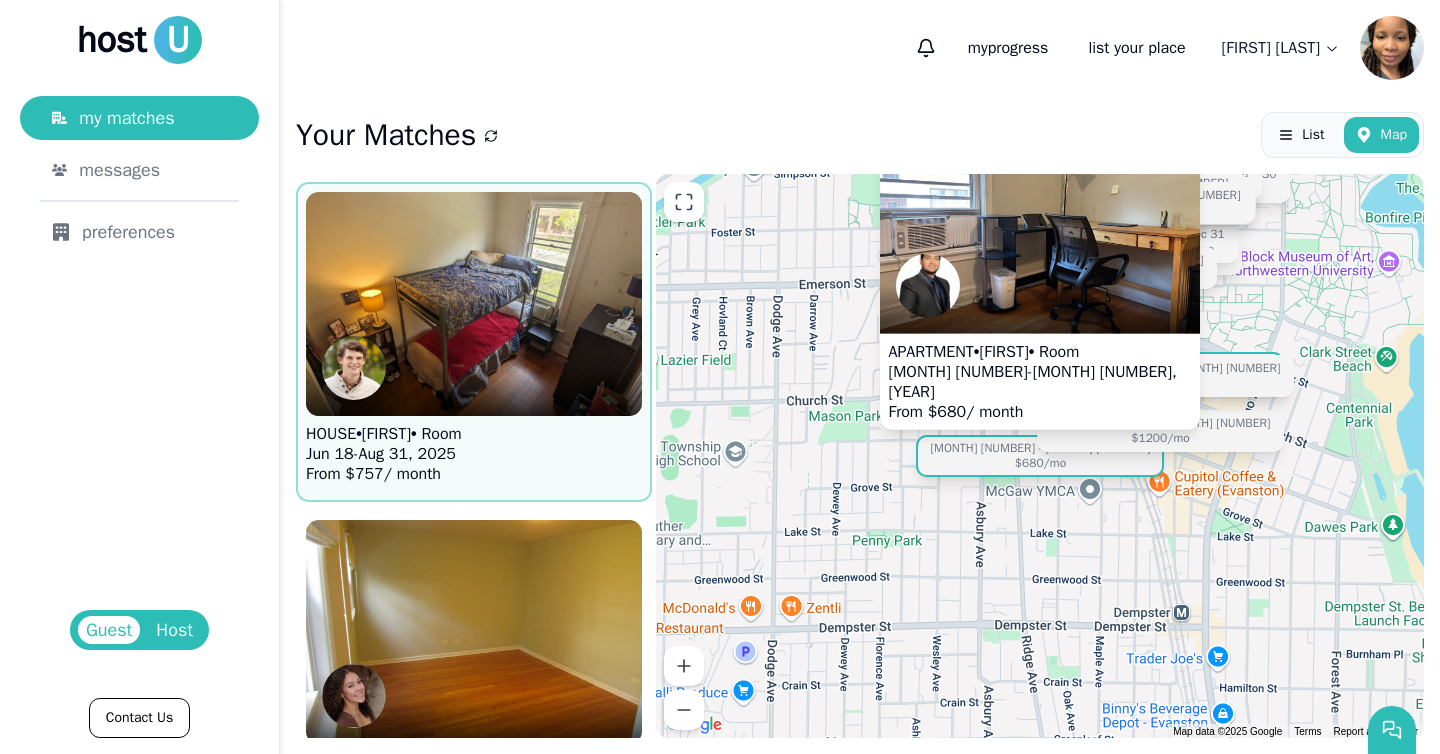 scroll, scrollTop: 705, scrollLeft: 0, axis: vertical 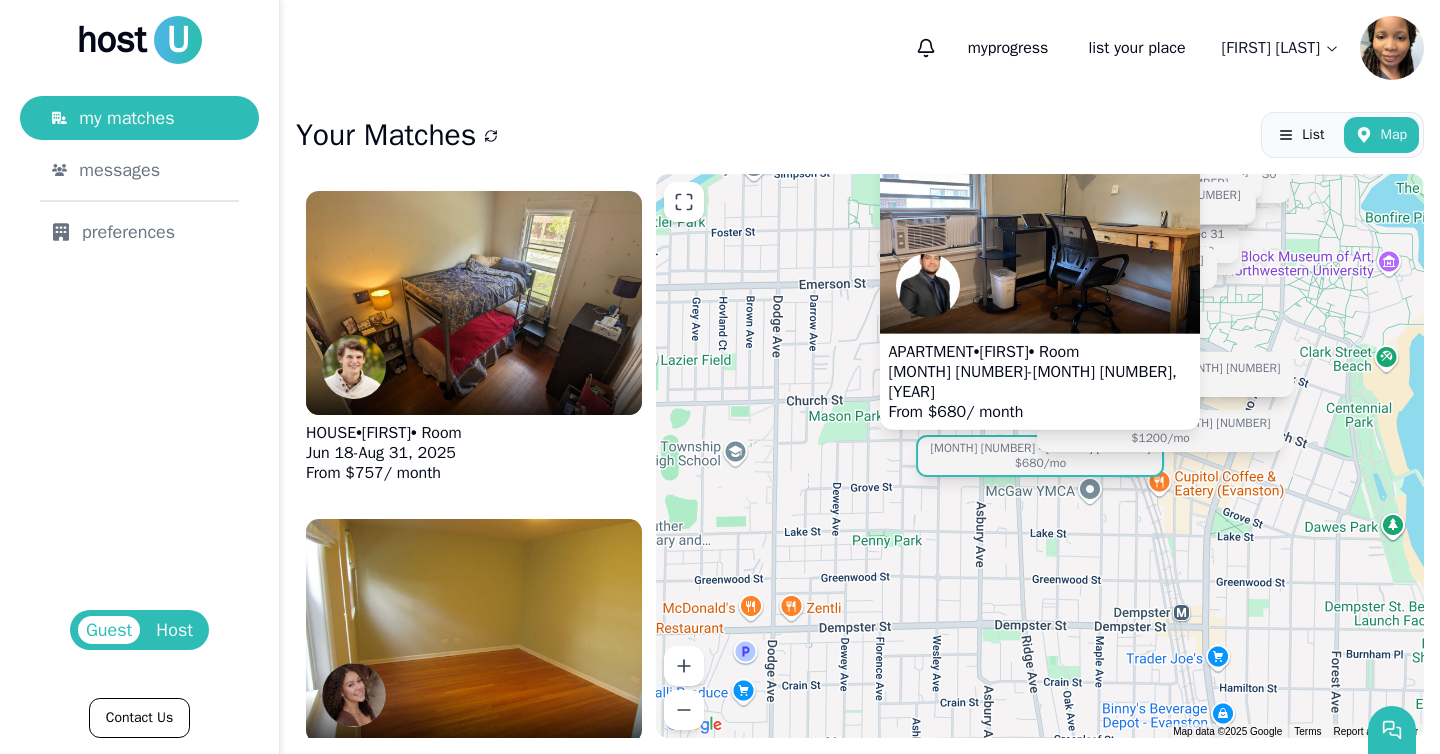 click on "Guest" at bounding box center (109, 630) 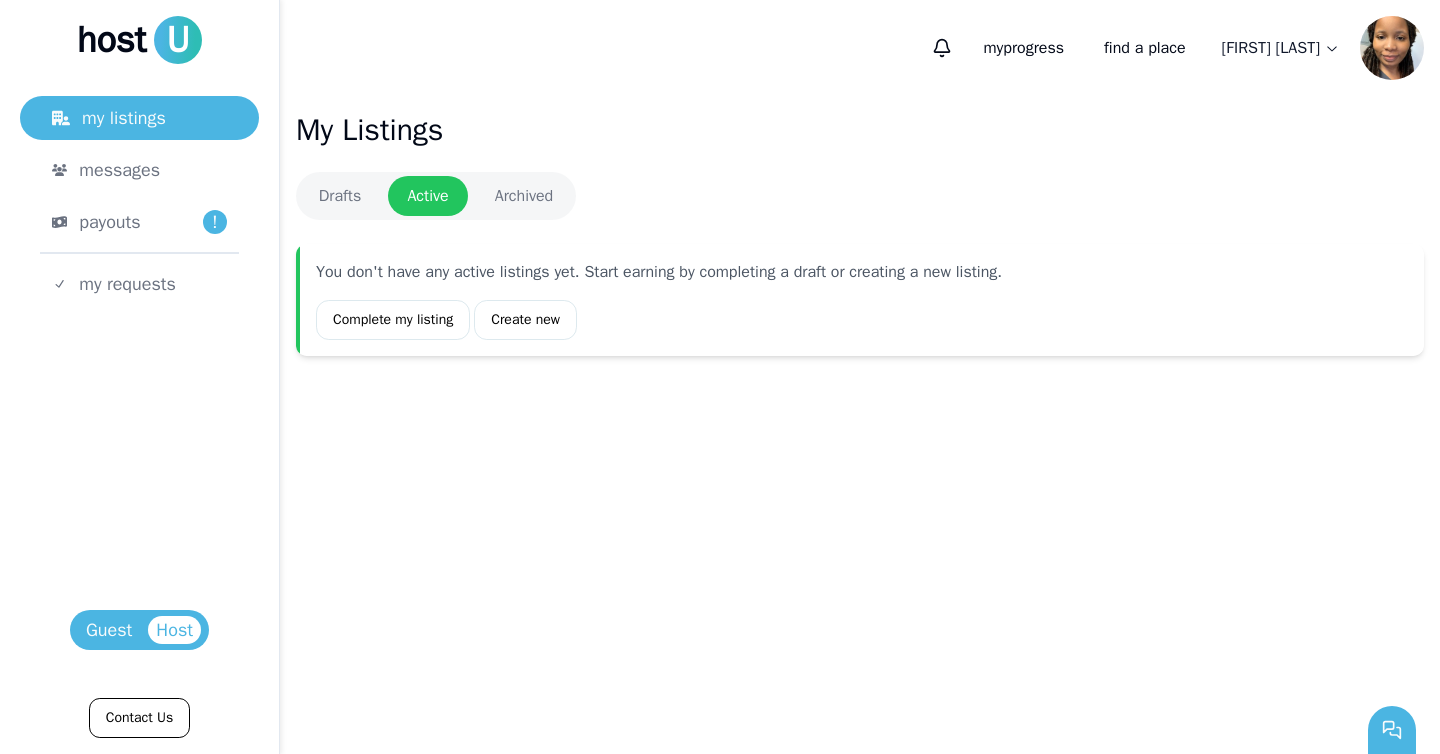 click on "Host" at bounding box center [174, 630] 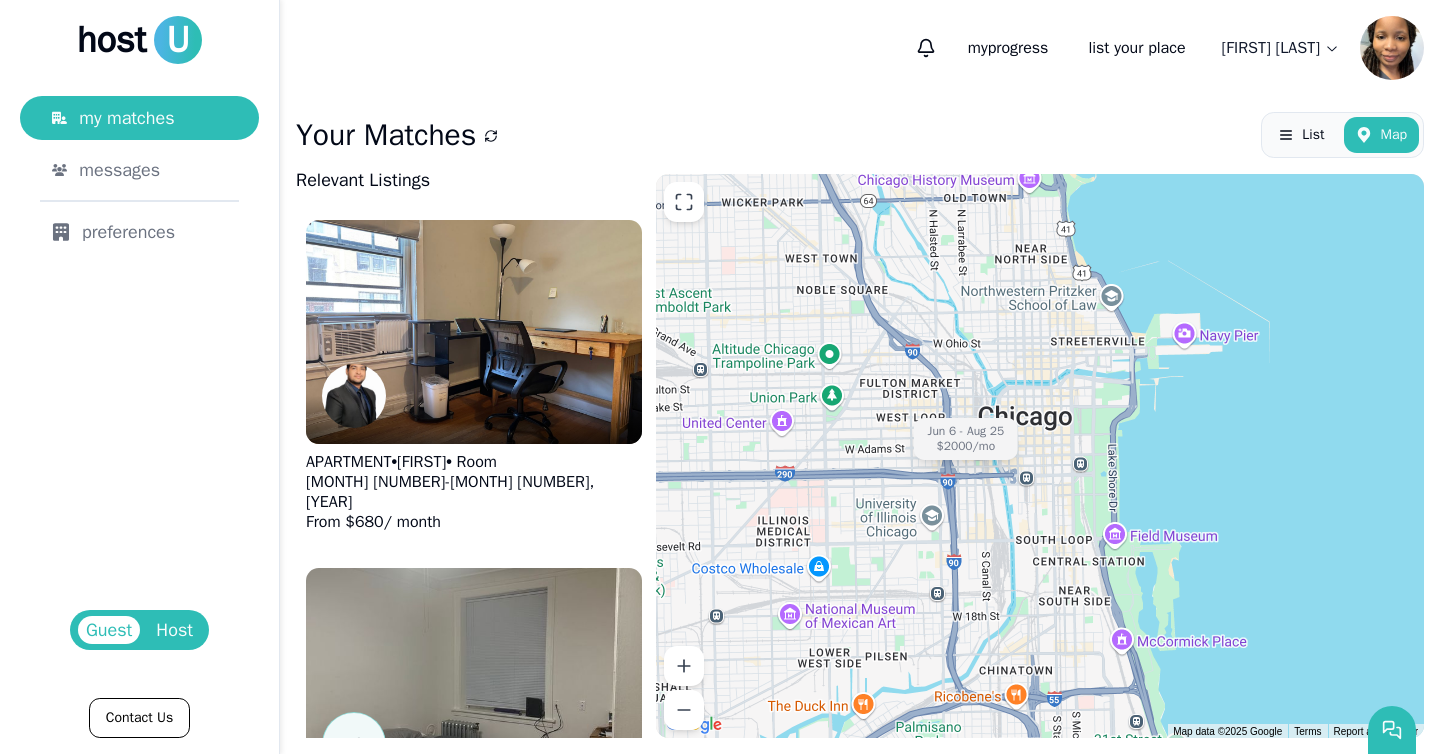 click on "[MONTH] [NUMBER] - [MONTH] [NUMBER] $[PRICE] /mo" at bounding box center [1040, 456] 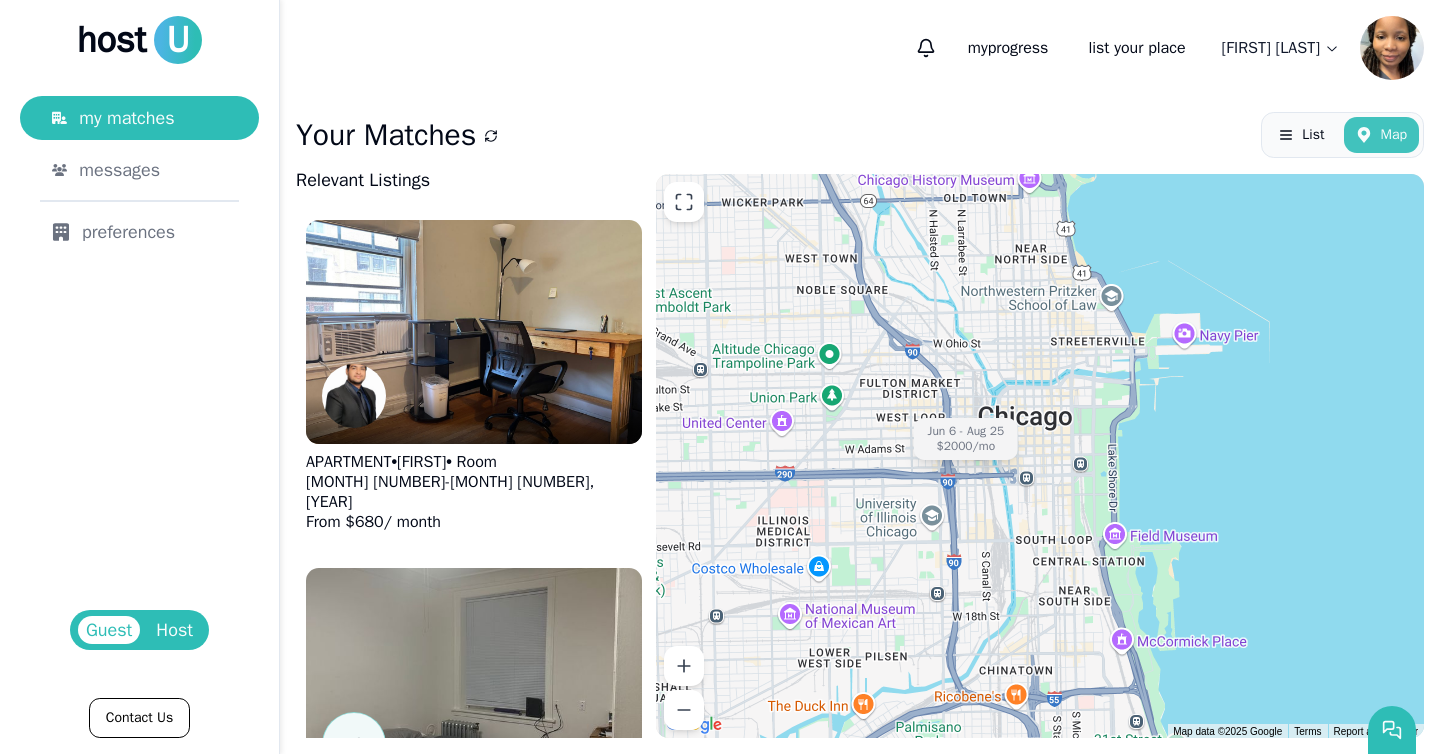click 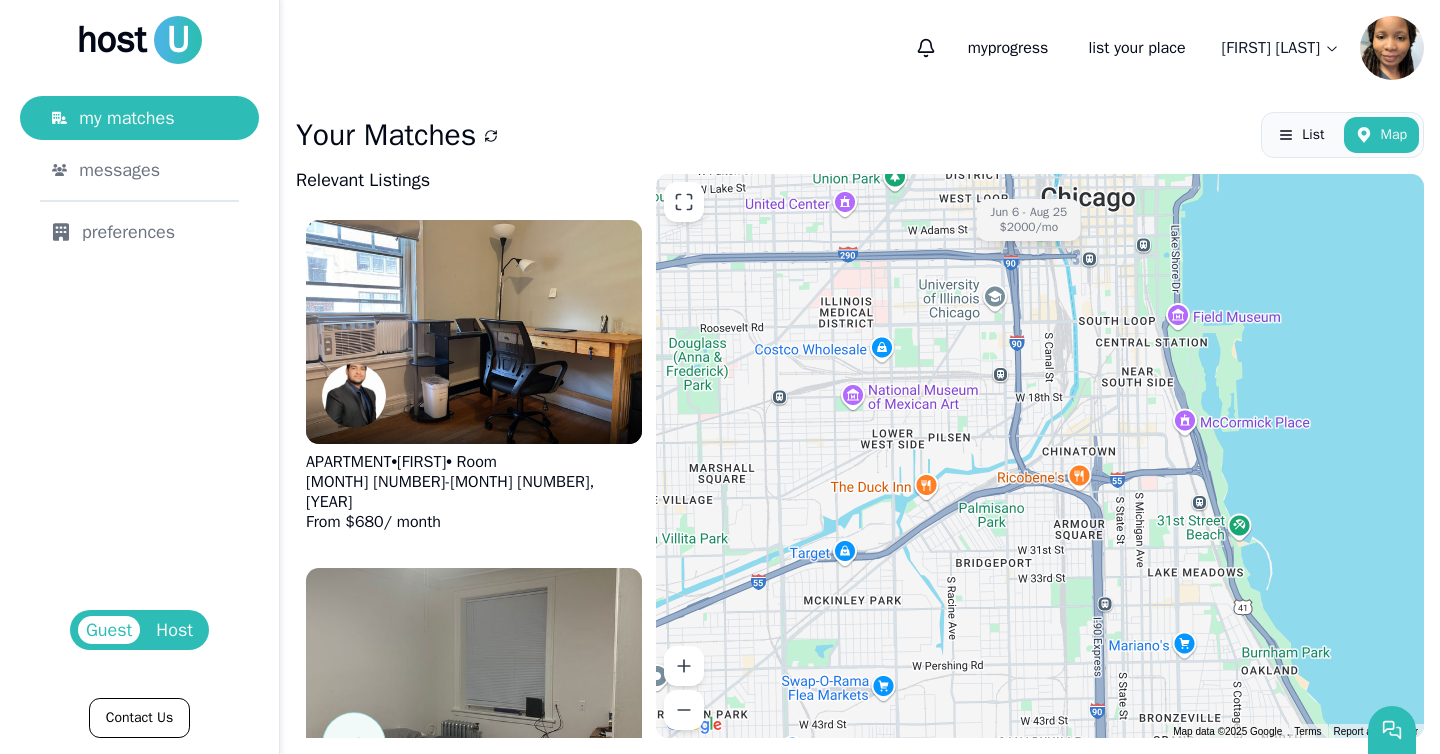 drag, startPoint x: 879, startPoint y: 689, endPoint x: 942, endPoint y: 467, distance: 230.76611 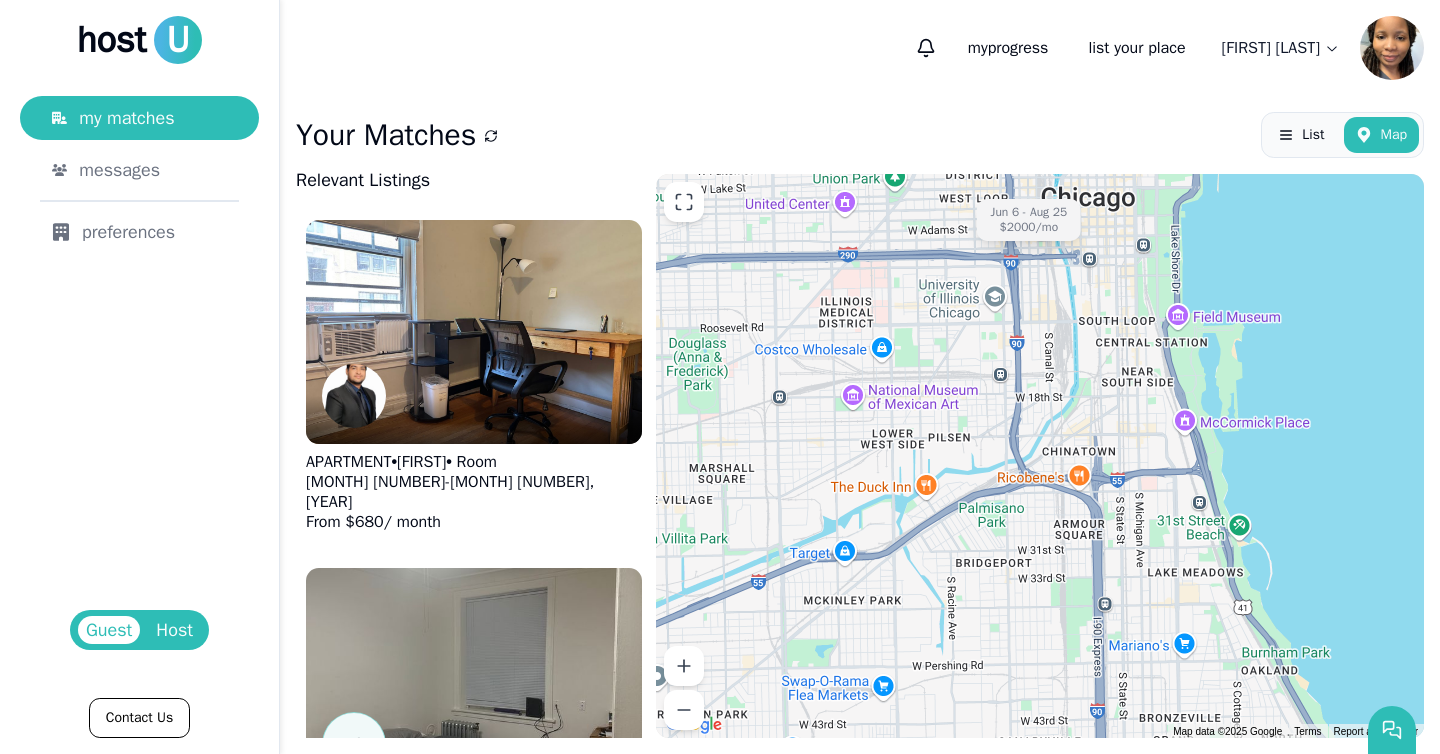 click on "[MONTH] [NUMBER] - [MONTH] [NUMBER] $[PRICE] /mo" at bounding box center (1040, 456) 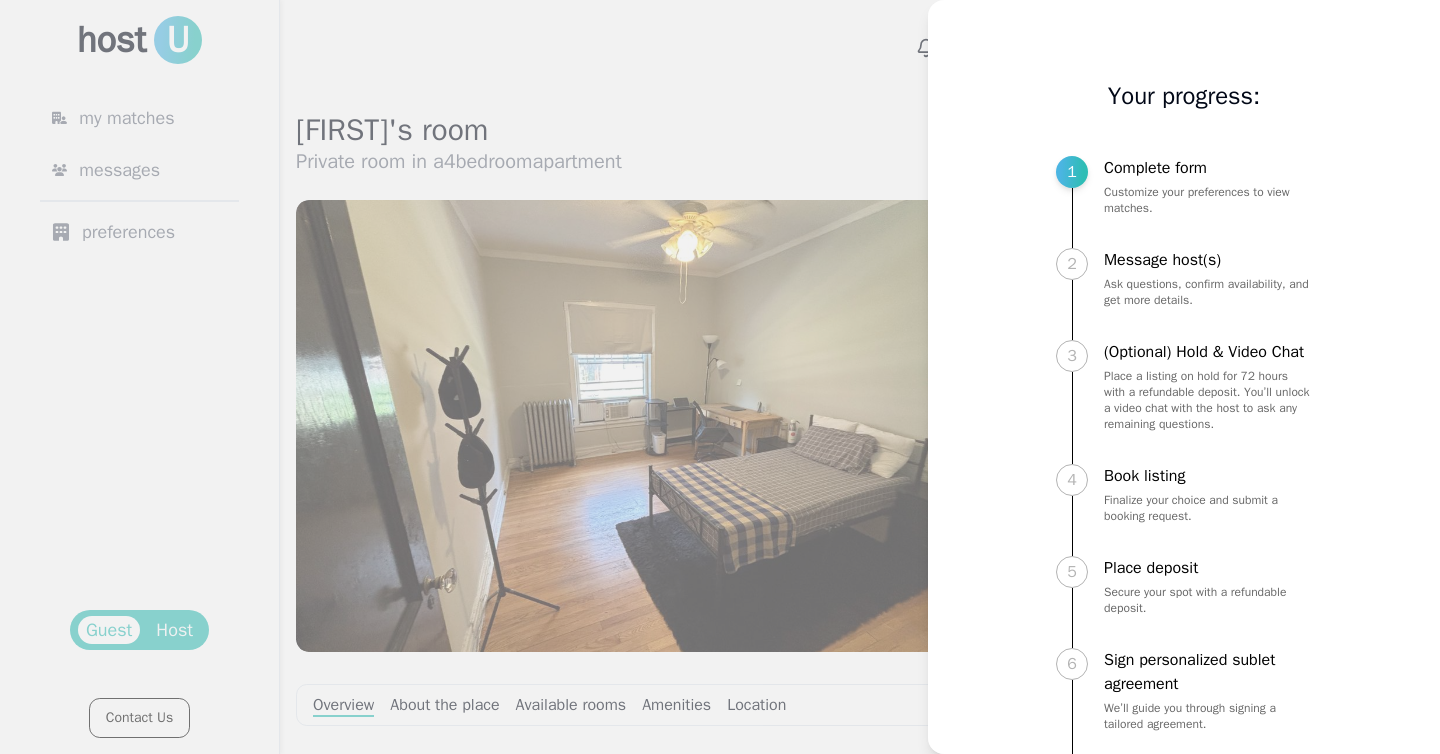 scroll, scrollTop: 0, scrollLeft: 0, axis: both 